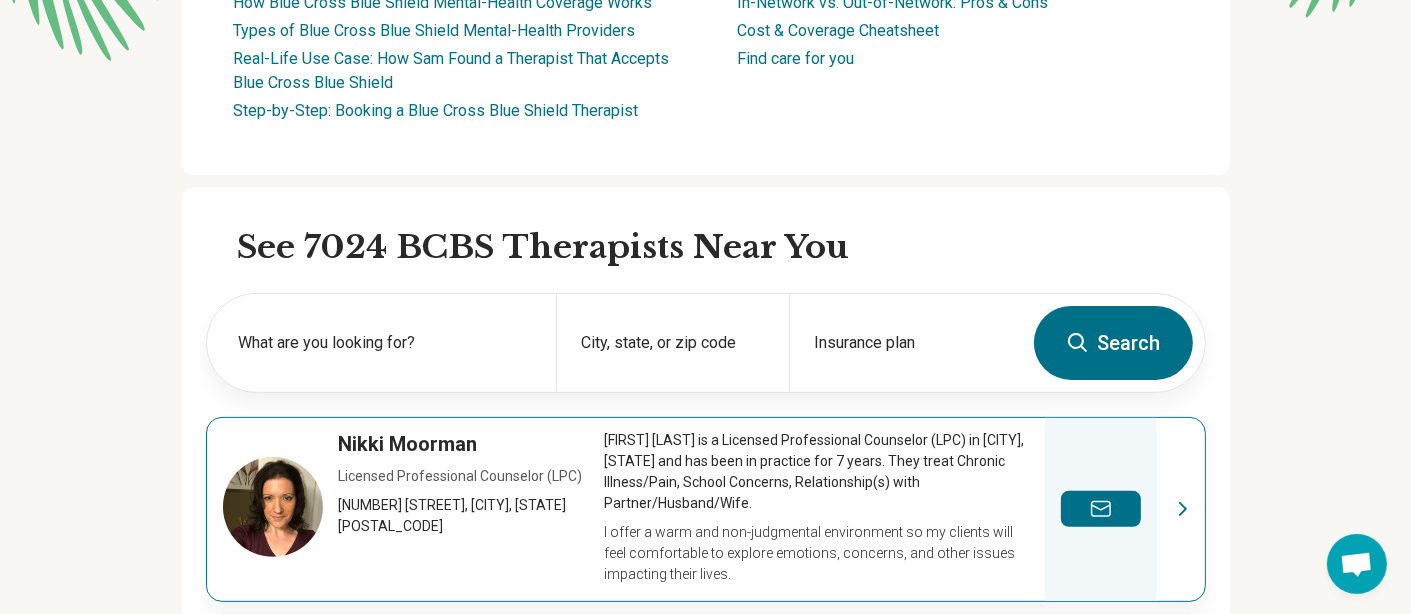 scroll, scrollTop: 500, scrollLeft: 0, axis: vertical 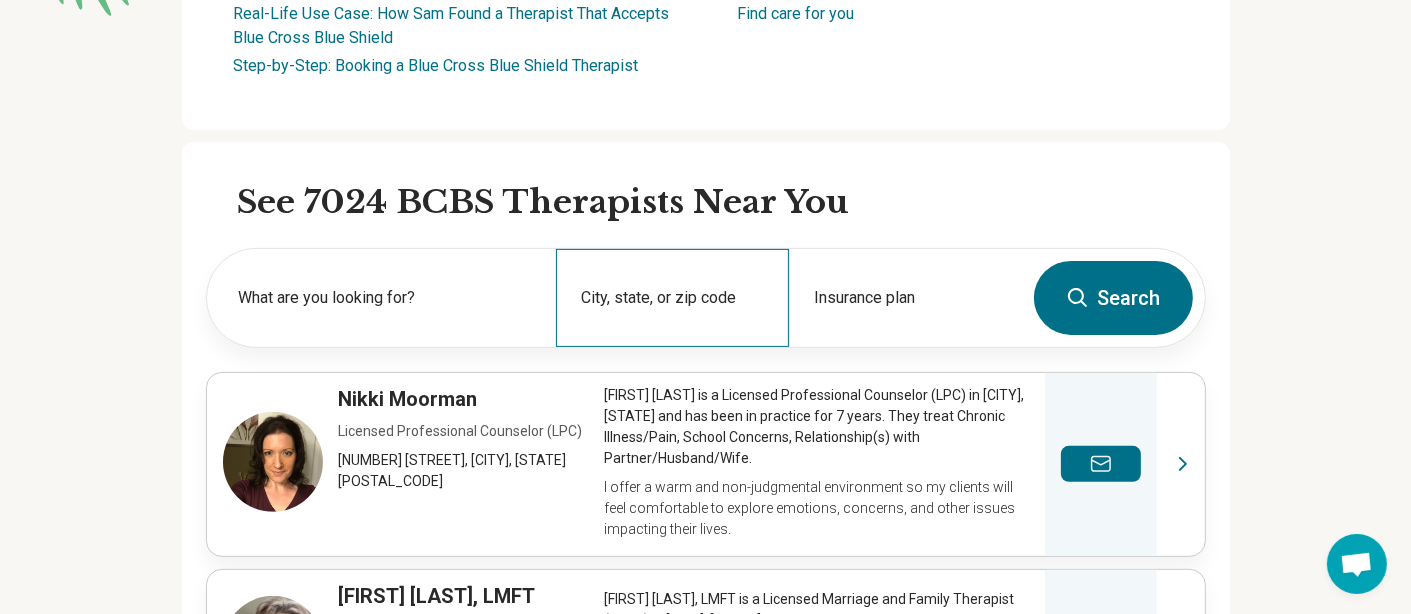 click on "City, state, or zip code" at bounding box center [672, 298] 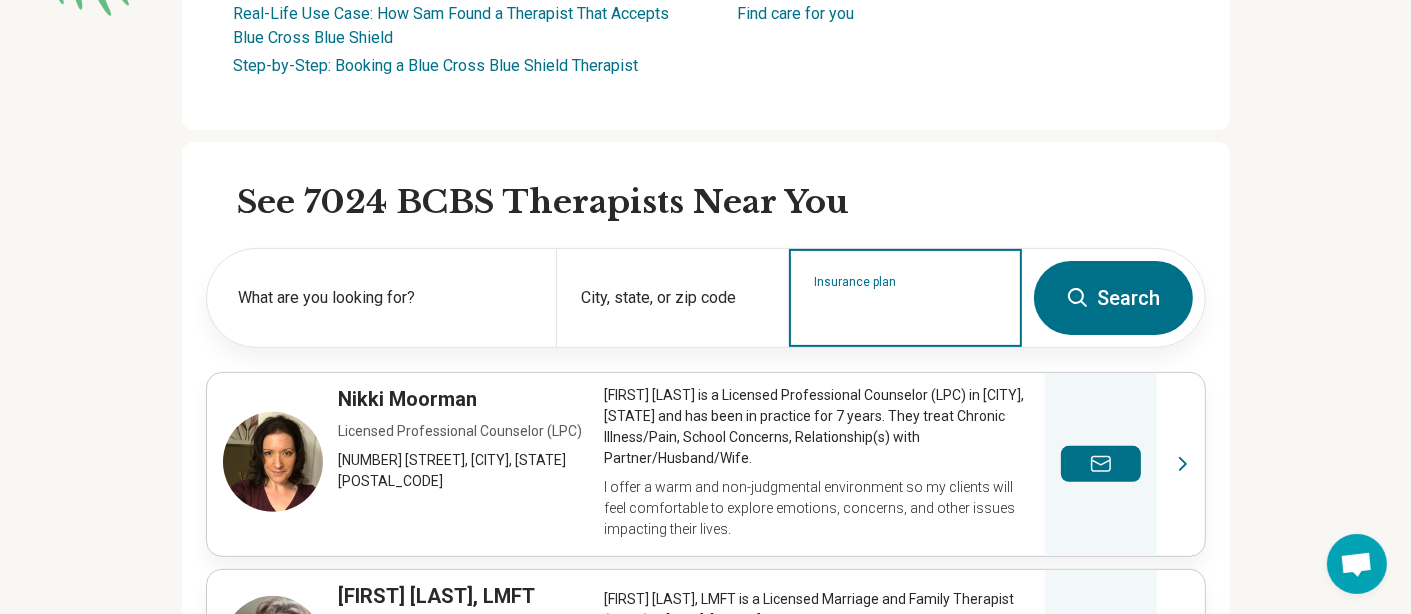 click on "Insurance plan" at bounding box center (906, 311) 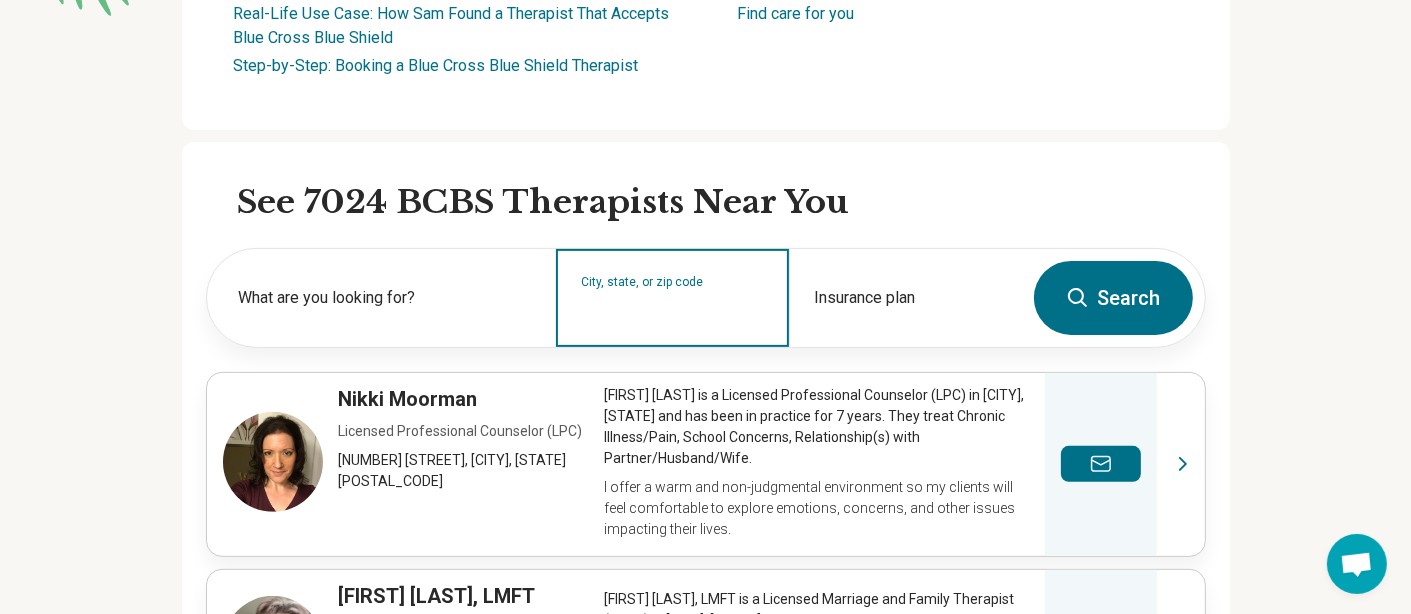 click on "City, state, or zip code" at bounding box center [673, 311] 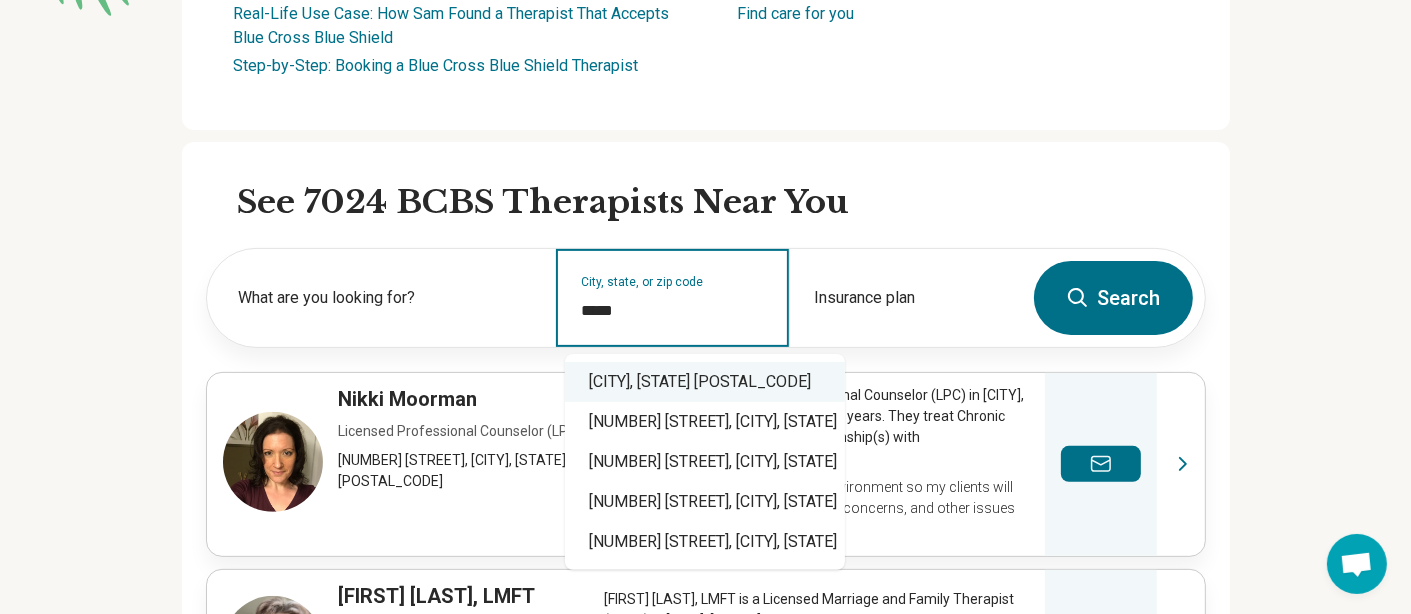click on "[CITY], [STATE] [POSTAL_CODE]" at bounding box center [705, 382] 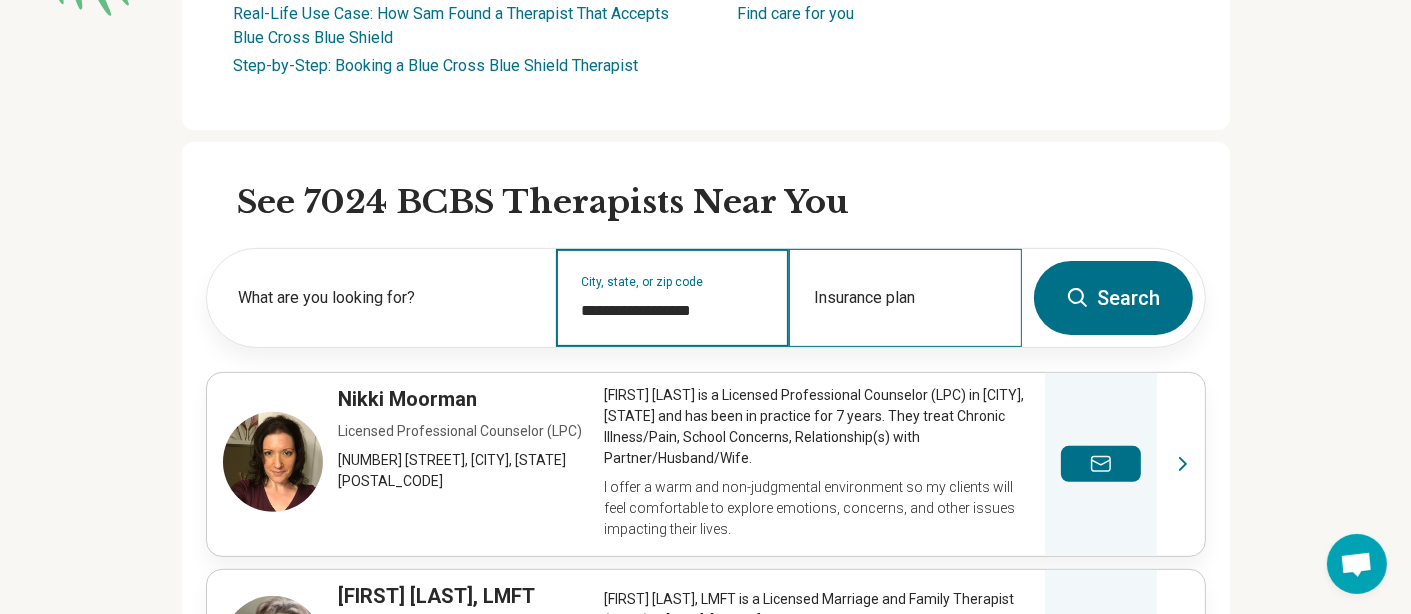 type on "**********" 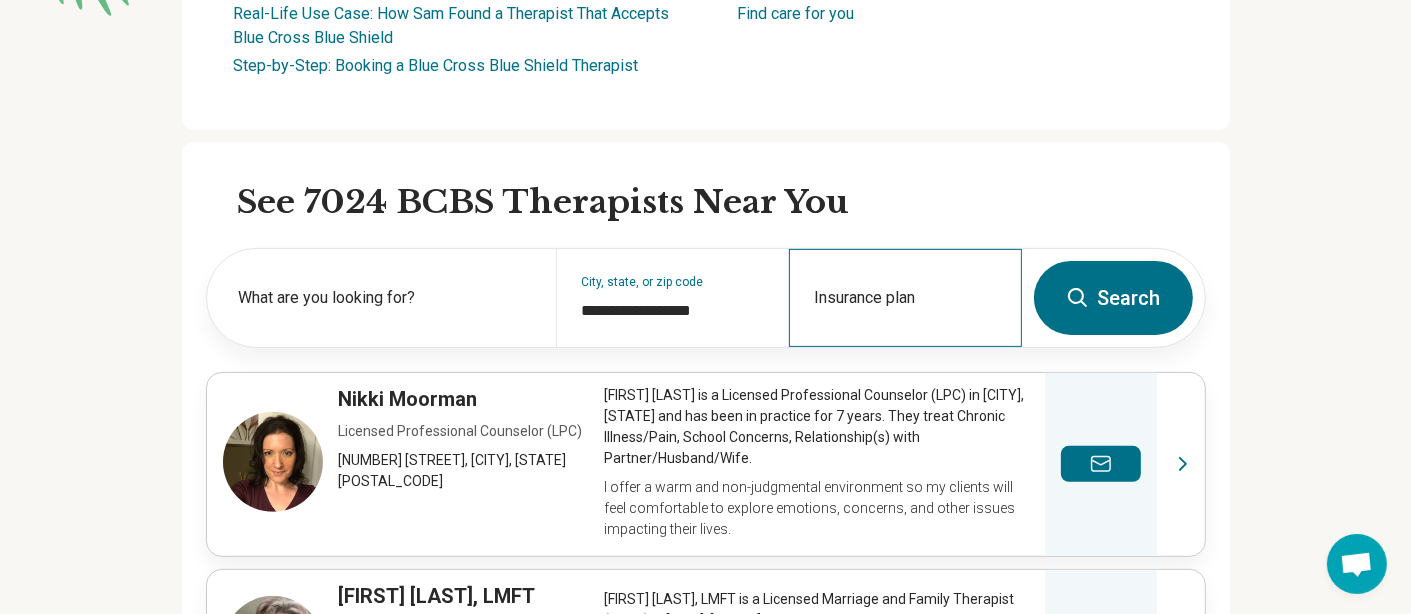 click on "Insurance plan" at bounding box center [905, 298] 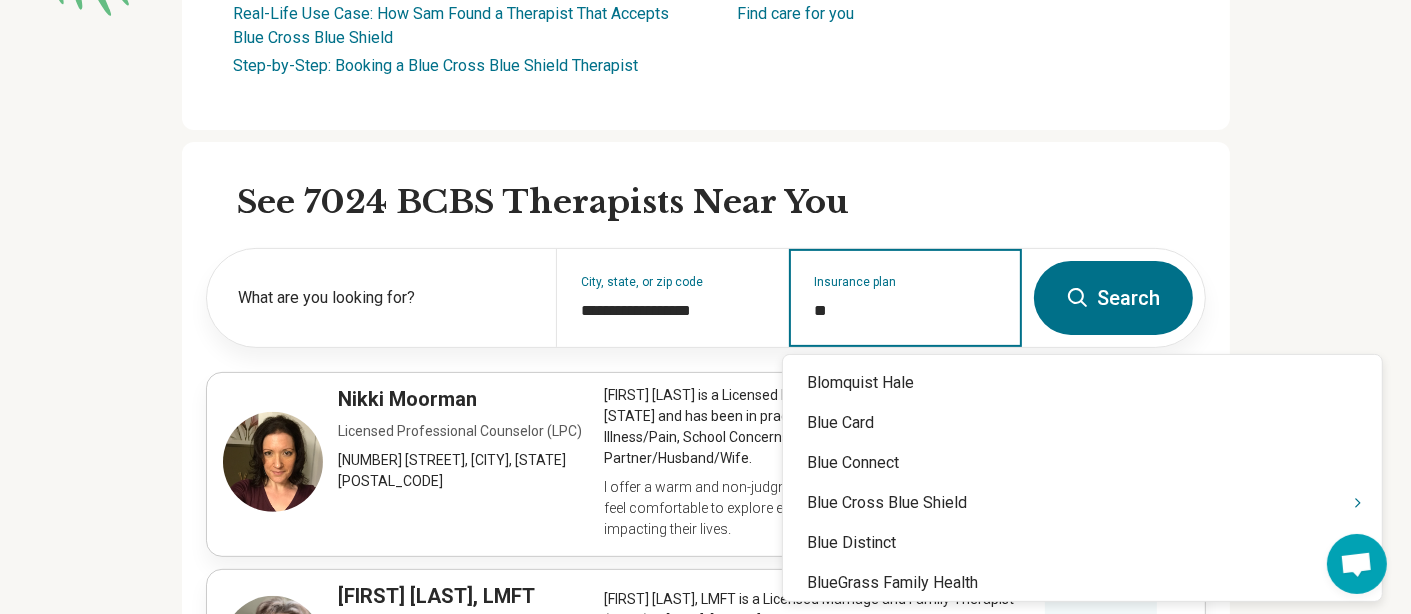 type on "***" 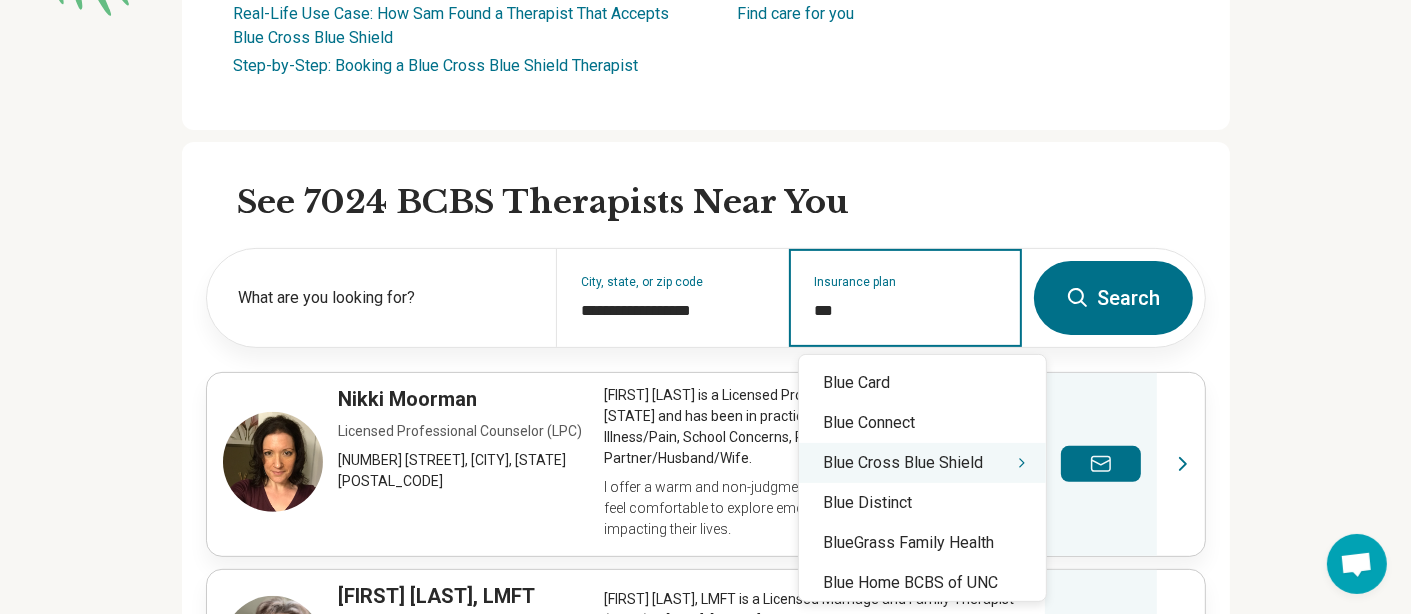 click on "Blue Cross Blue Shield" at bounding box center [922, 463] 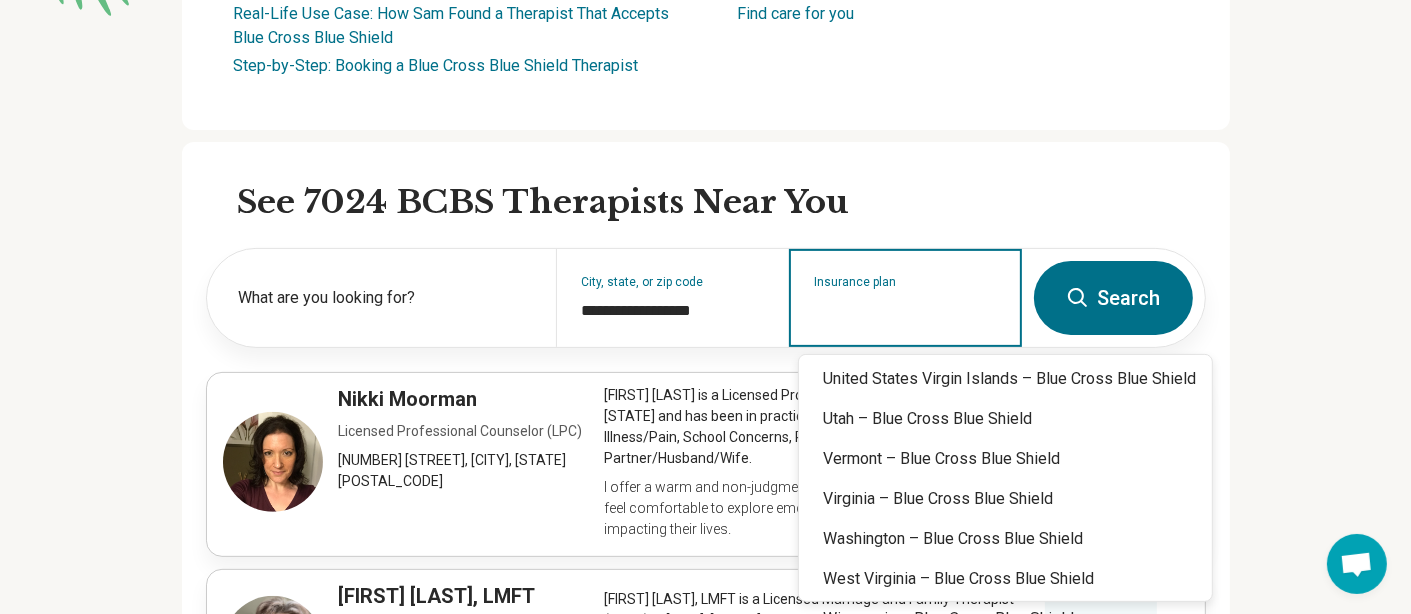 scroll, scrollTop: 1540, scrollLeft: 0, axis: vertical 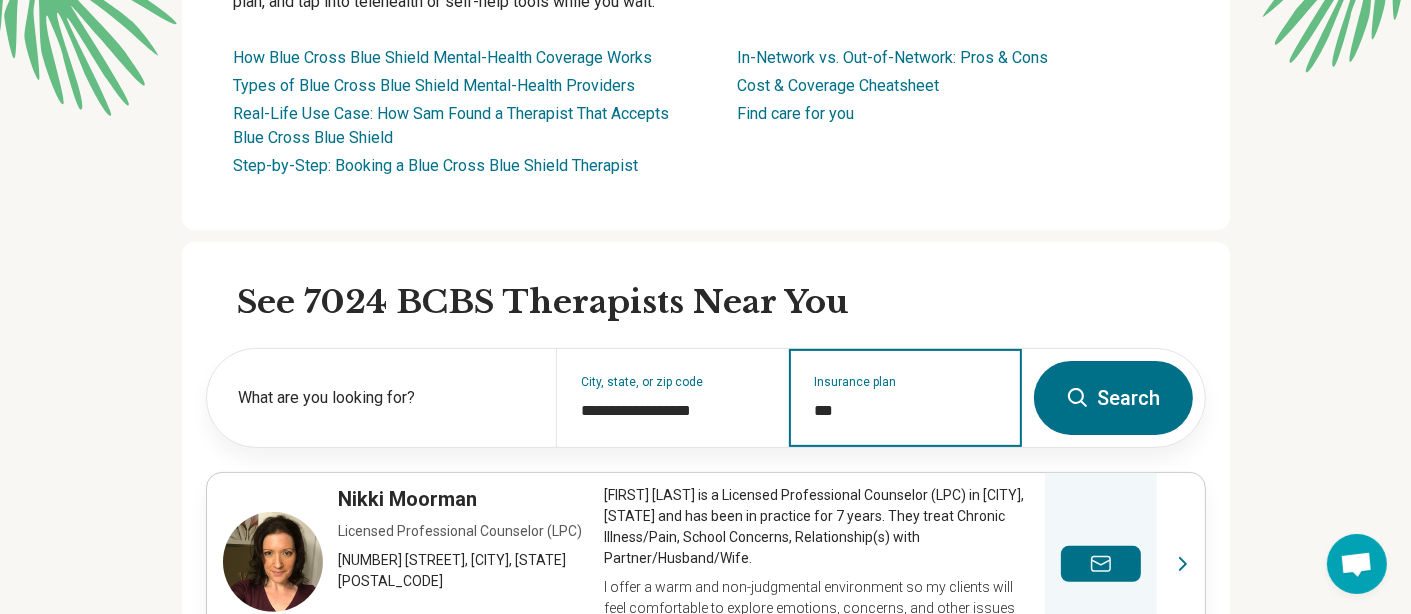 type on "****" 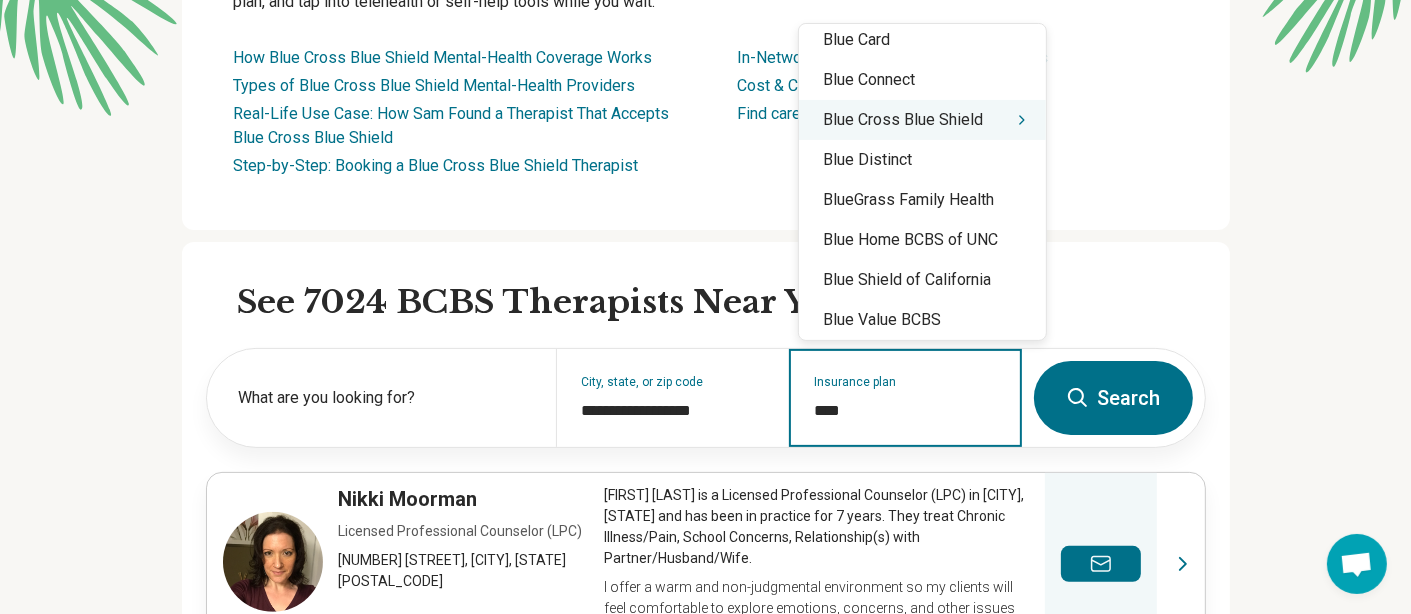 scroll, scrollTop: 2, scrollLeft: 0, axis: vertical 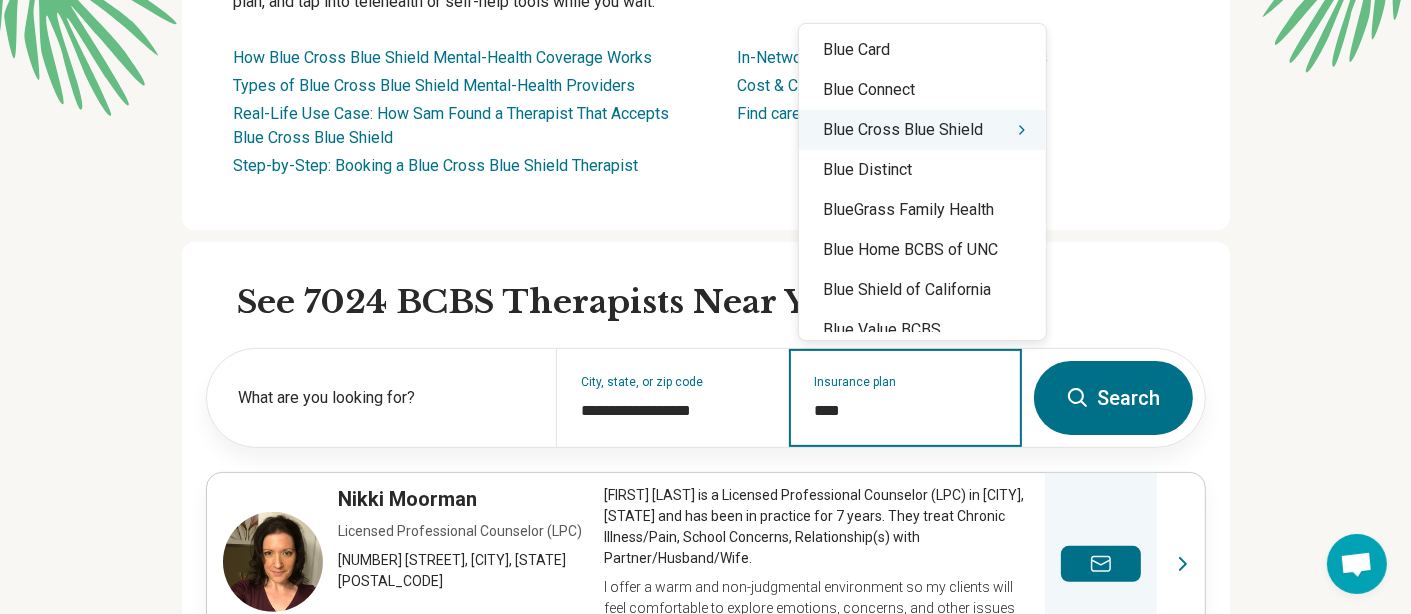 click on "Blue Cross Blue Shield" at bounding box center (922, 130) 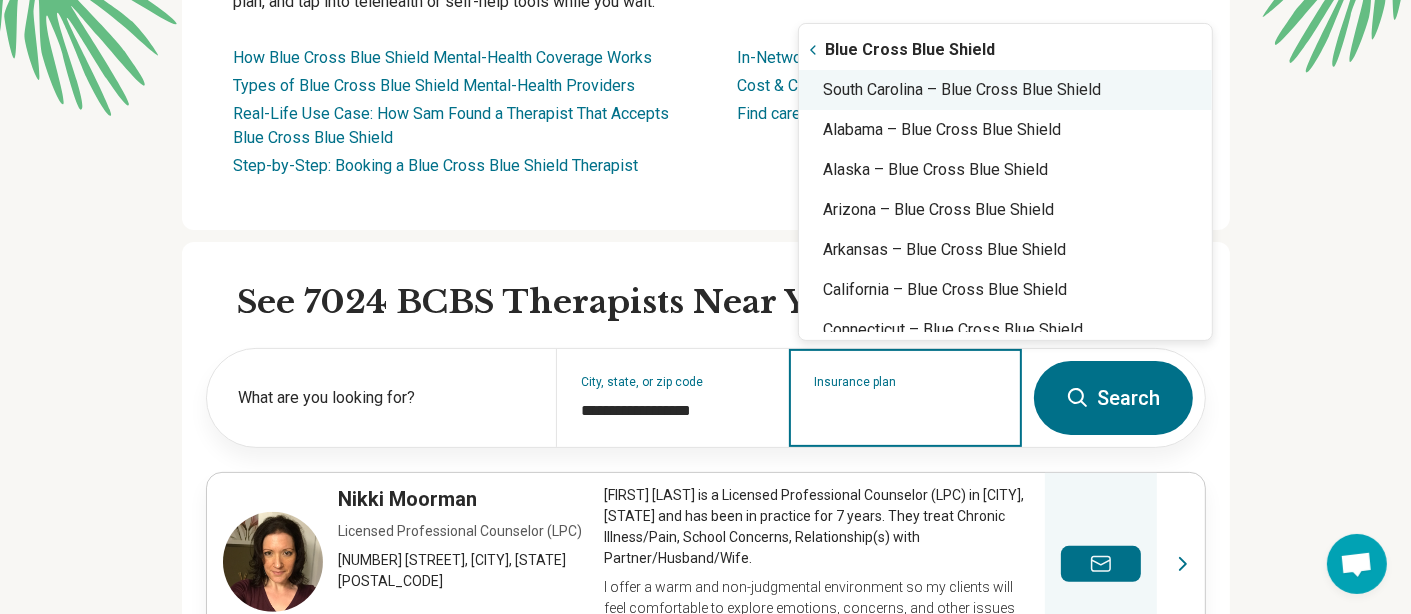 click on "South Carolina – Blue Cross Blue Shield" at bounding box center [1005, 90] 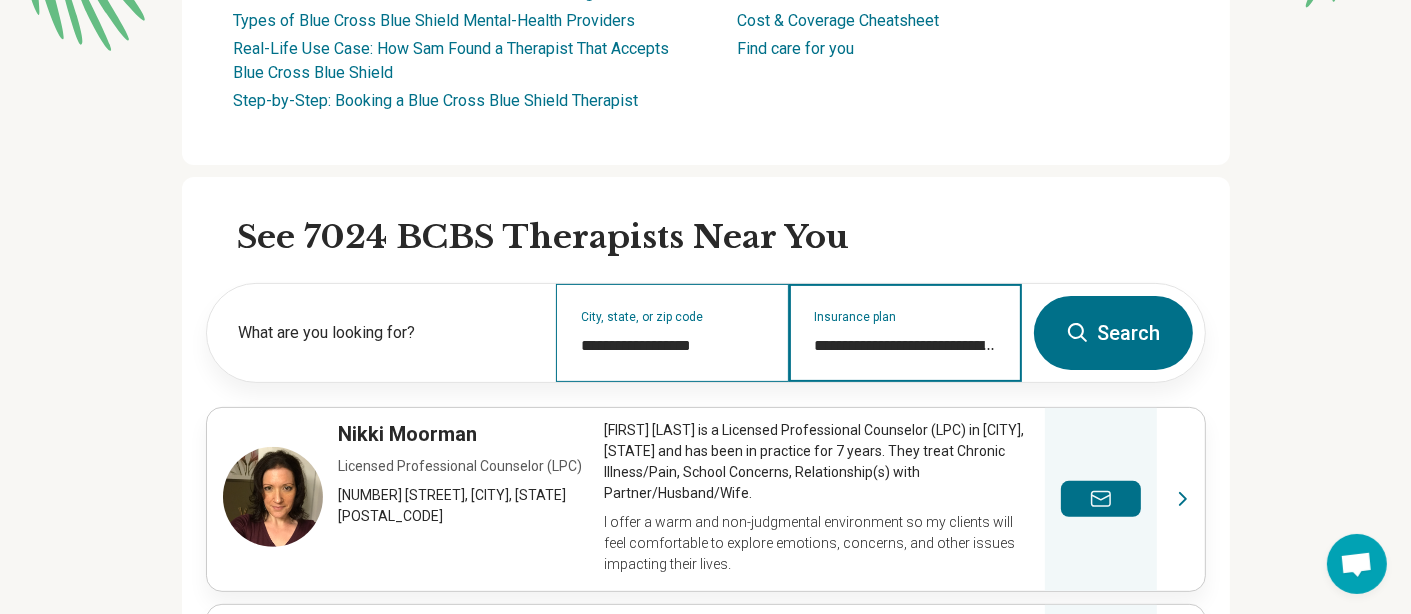 scroll, scrollTop: 500, scrollLeft: 0, axis: vertical 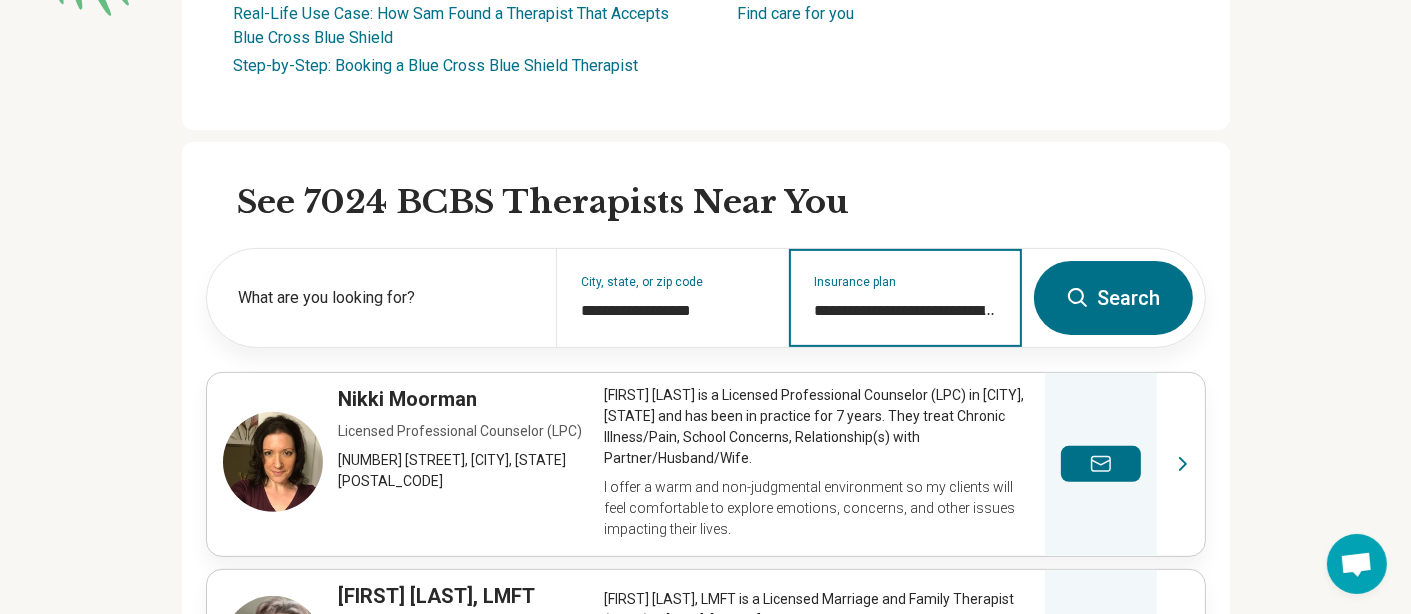 type on "**********" 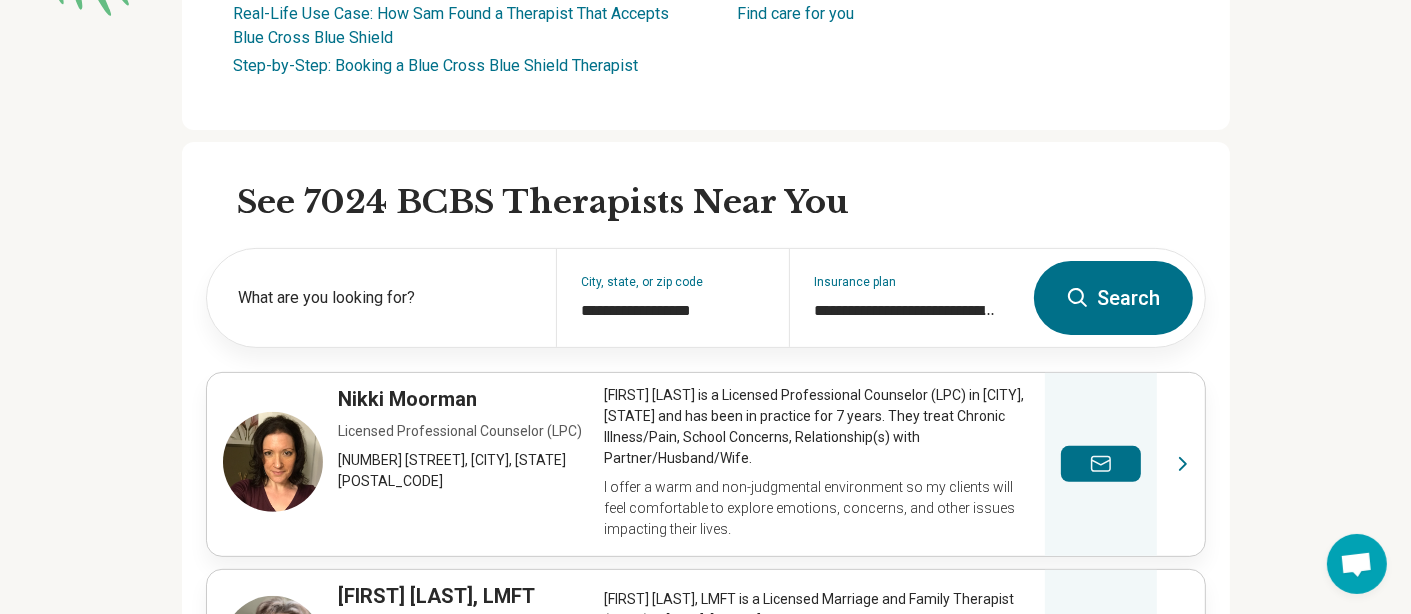 click on "Search" at bounding box center [1113, 298] 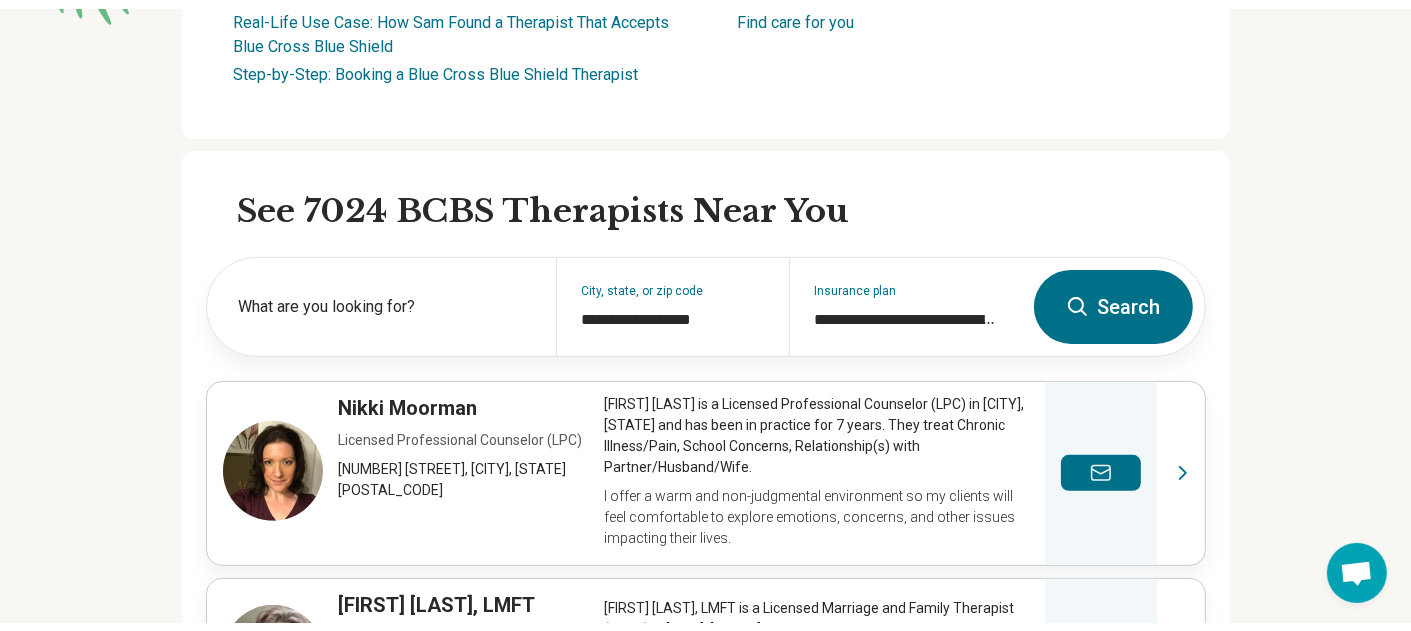 scroll, scrollTop: 0, scrollLeft: 0, axis: both 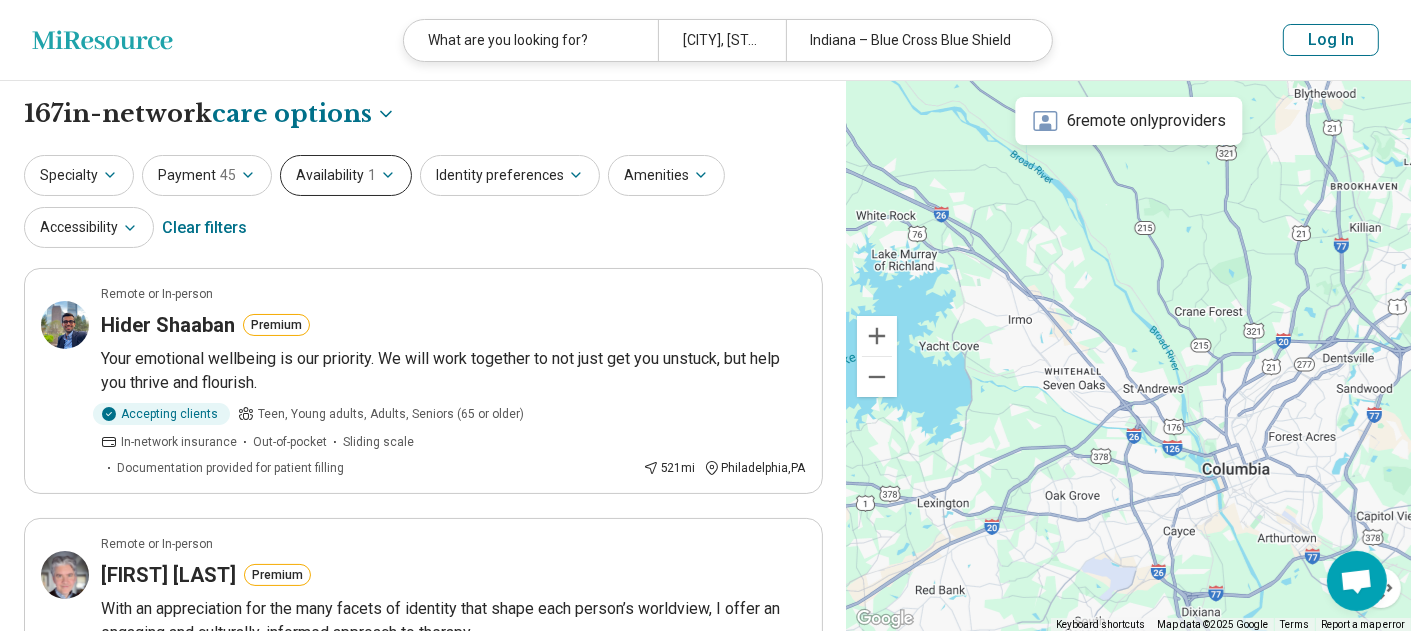 click on "Availability 1" at bounding box center [346, 175] 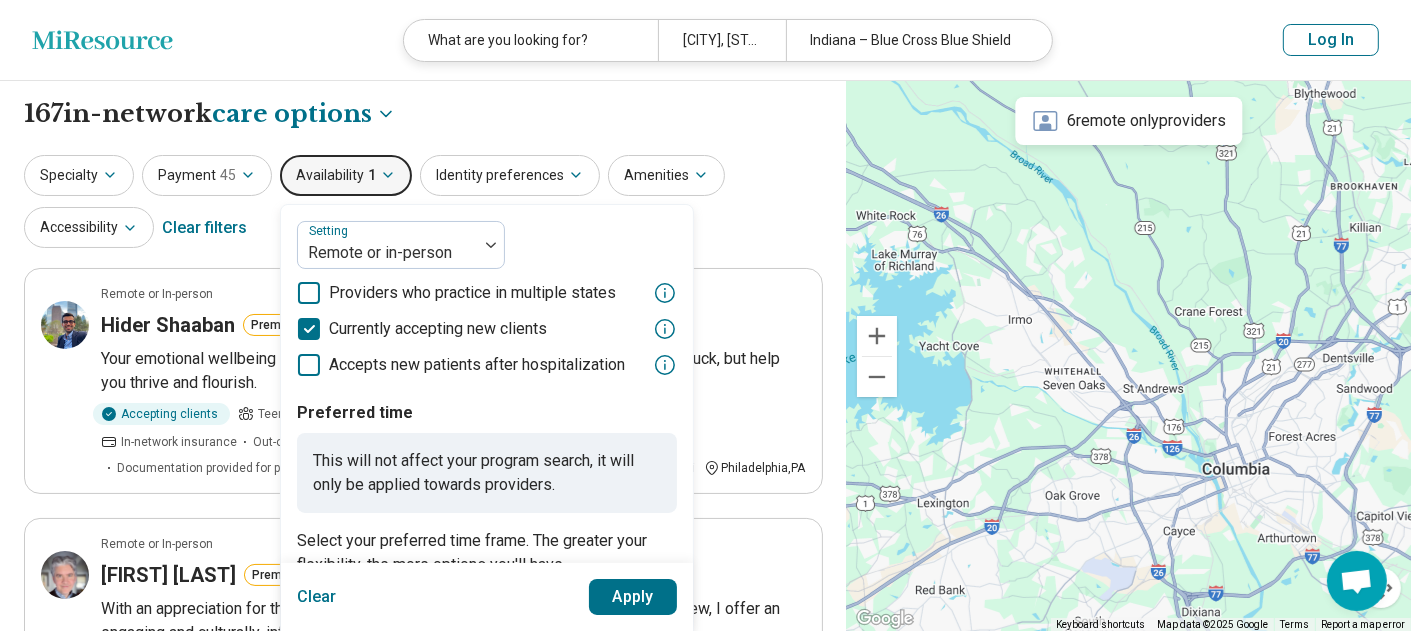 click on "**********" at bounding box center [423, 114] 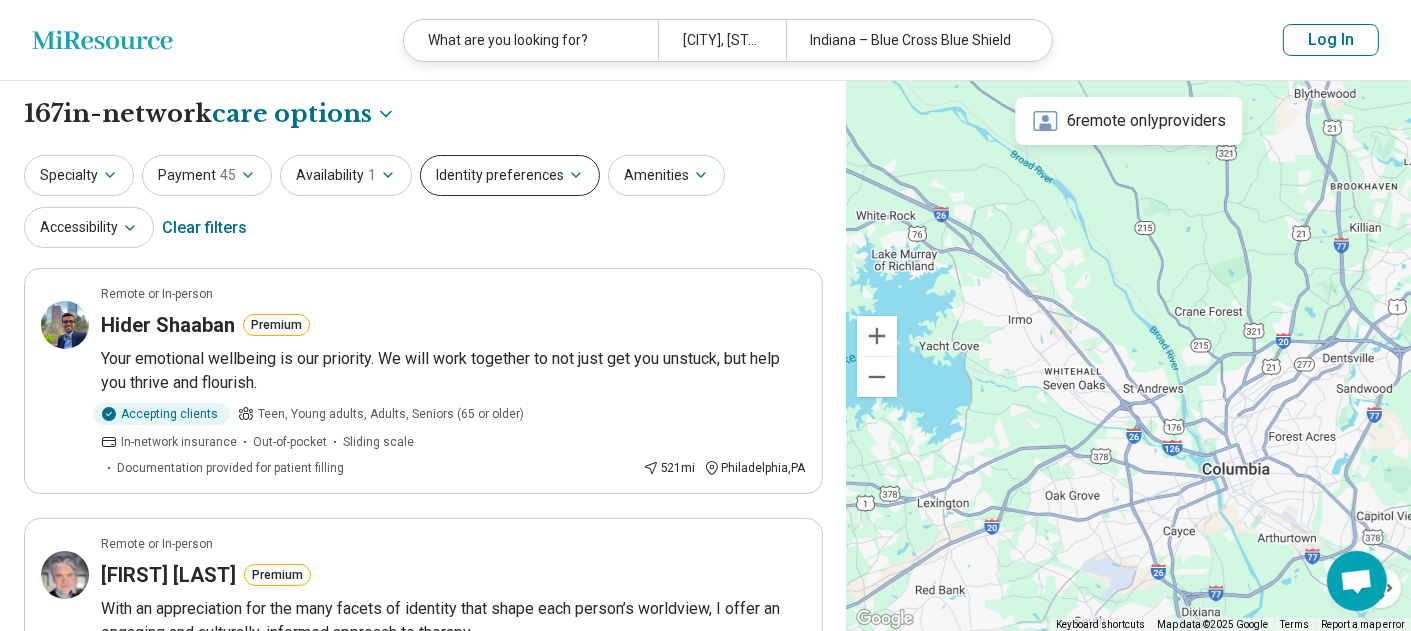 click on "Identity preferences" at bounding box center [510, 175] 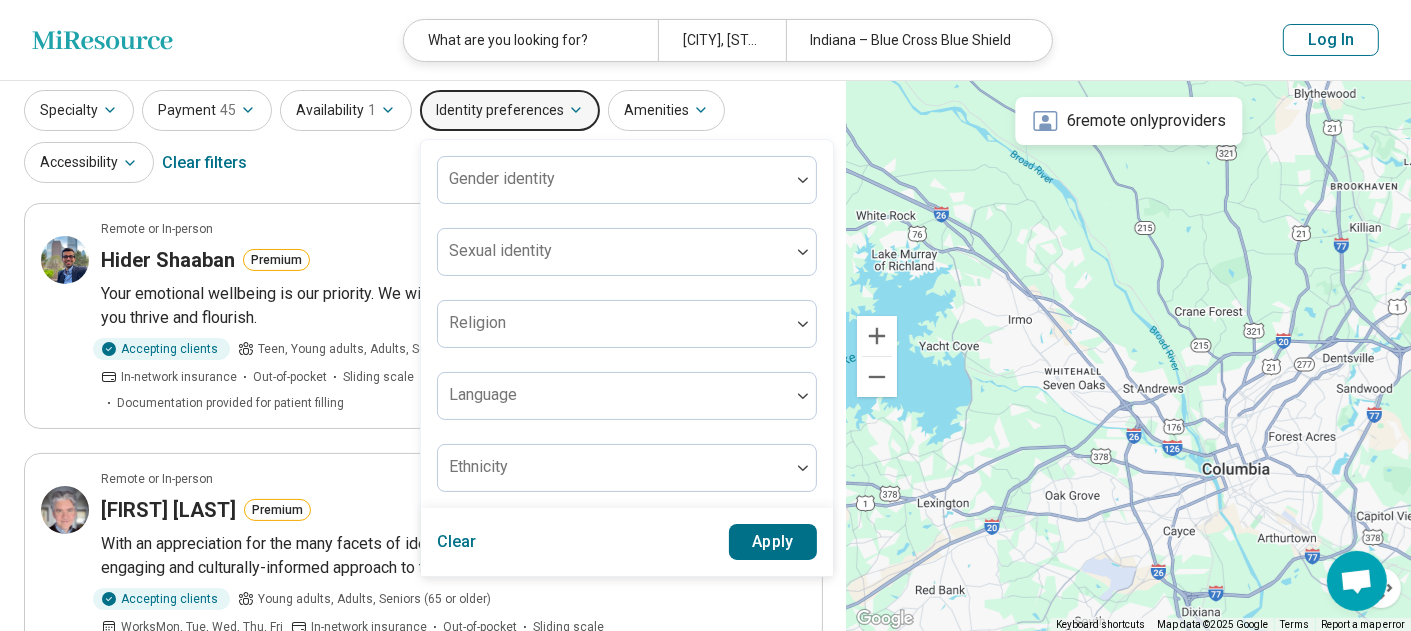 scroll, scrollTop: 100, scrollLeft: 0, axis: vertical 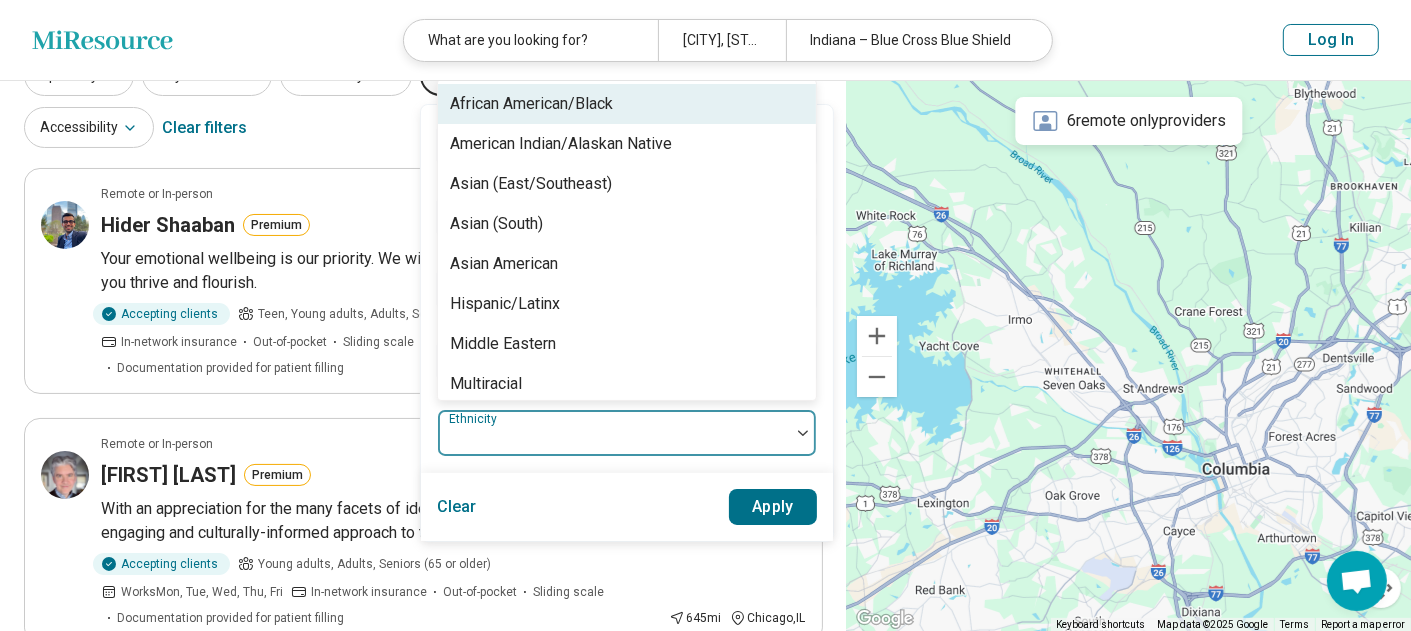 click at bounding box center (614, 441) 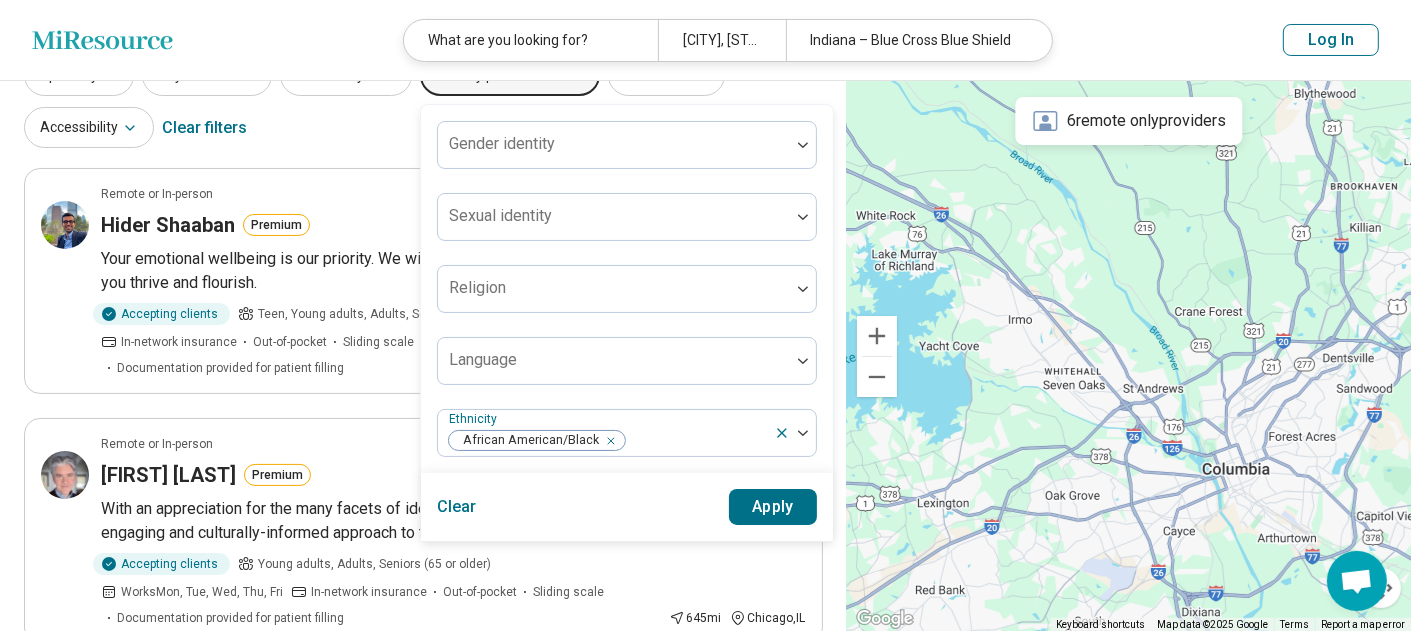 click on "Apply" at bounding box center [773, 507] 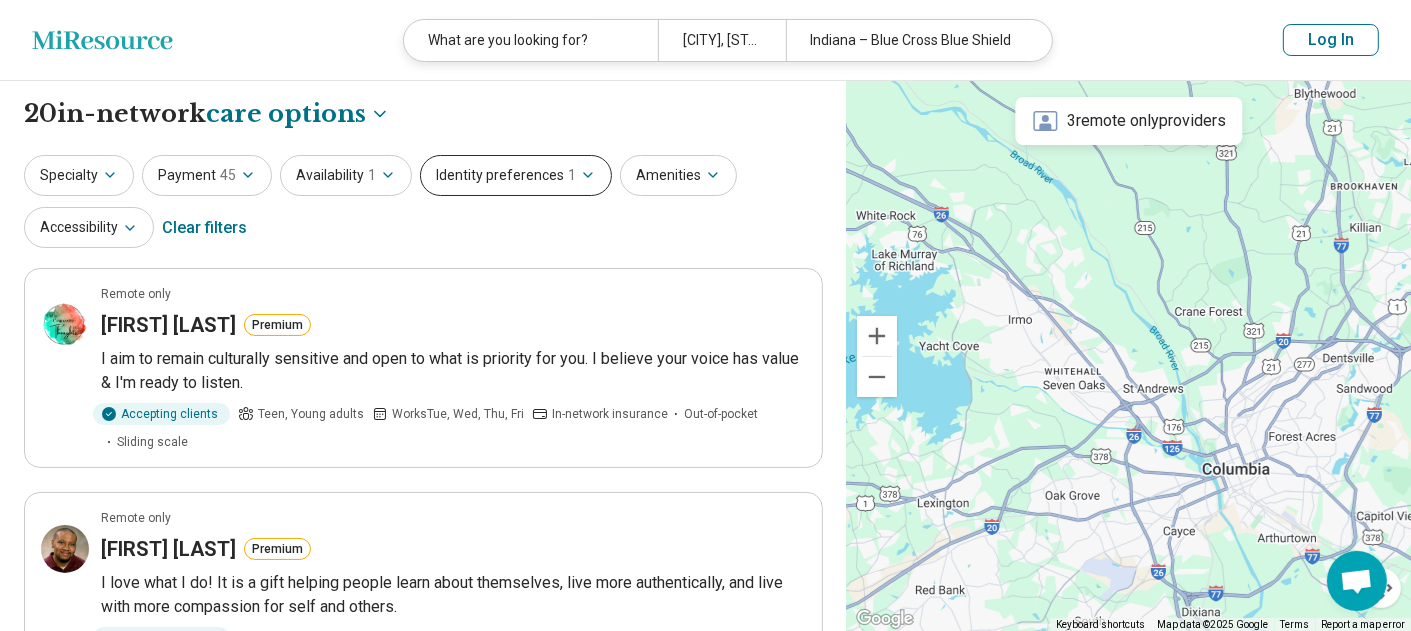 click 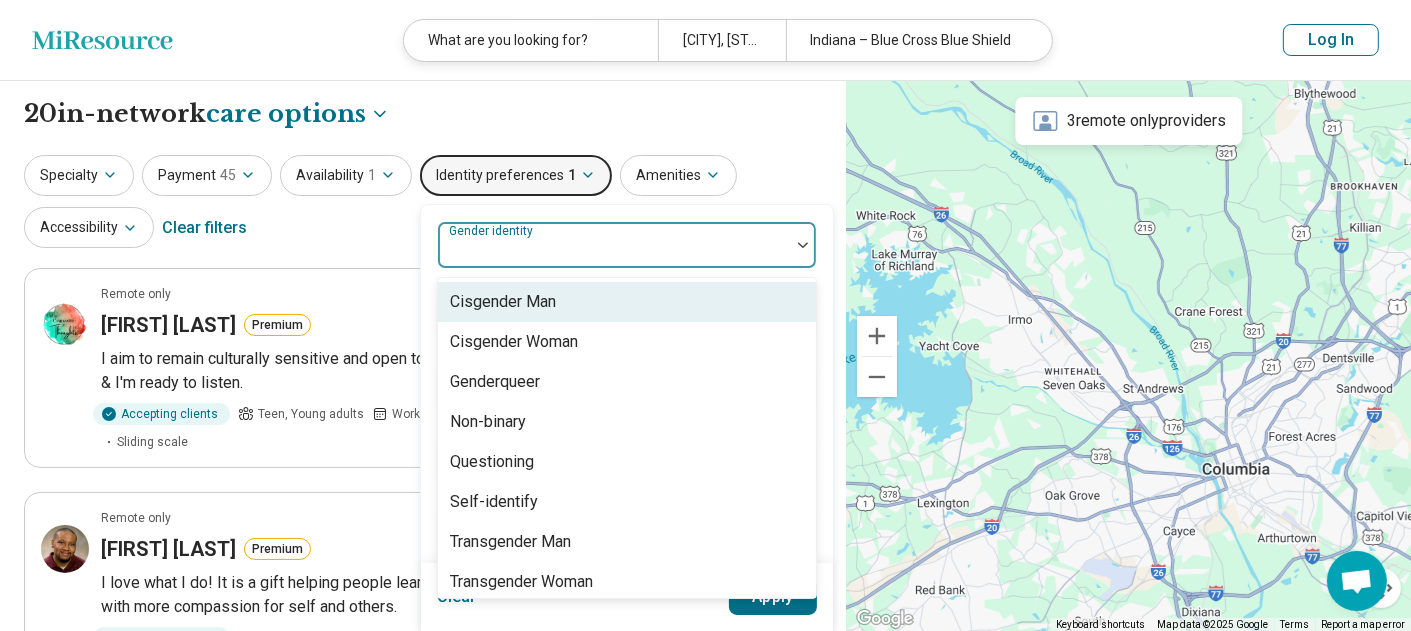 click on "Gender identity" at bounding box center [627, 245] 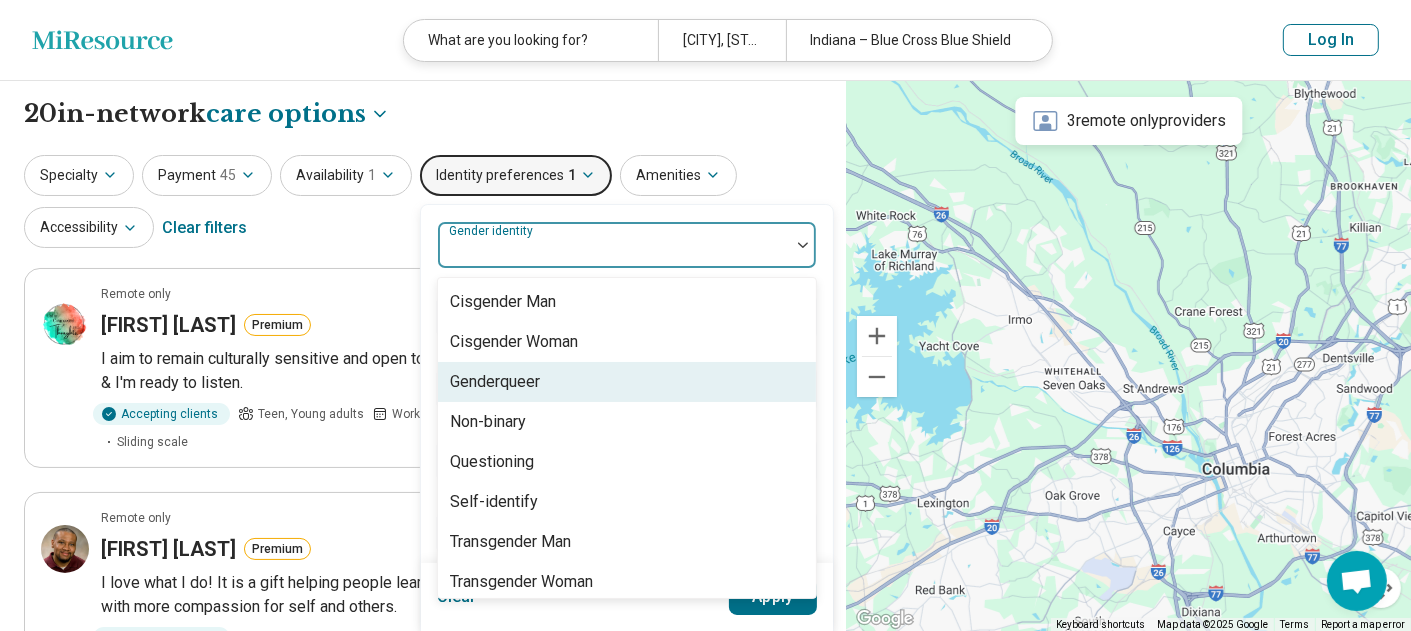 scroll, scrollTop: 8, scrollLeft: 0, axis: vertical 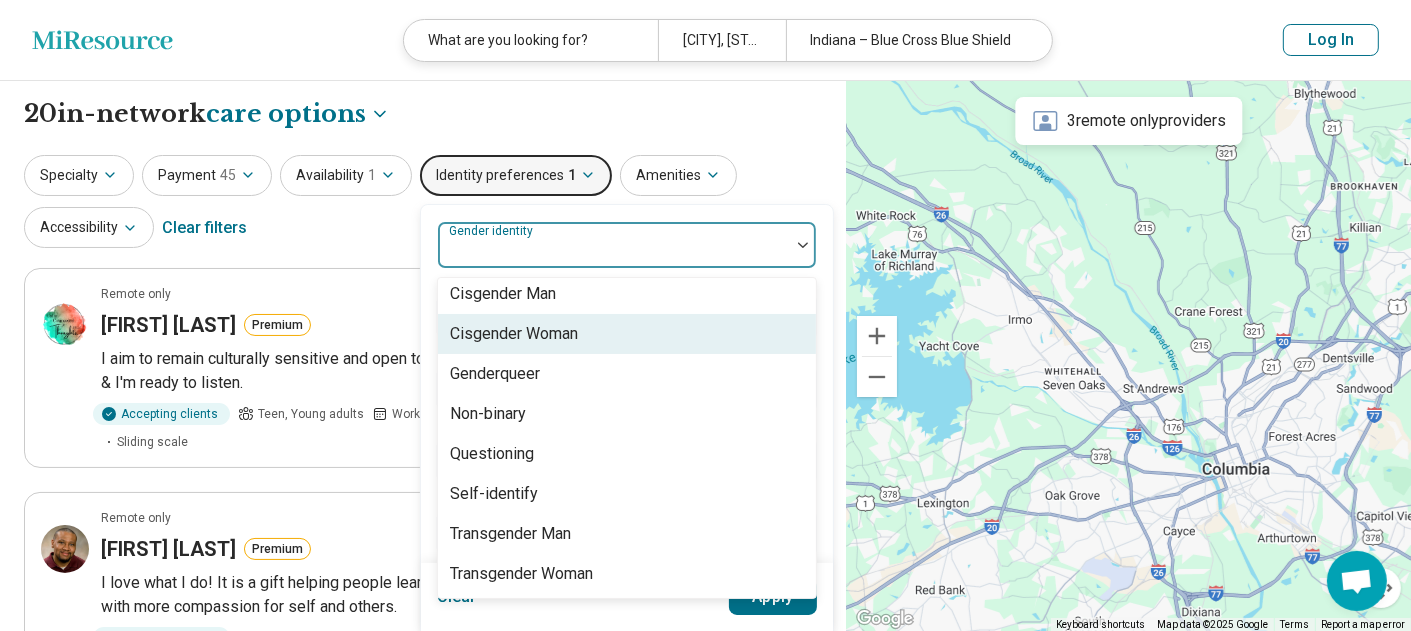 click on "Cisgender Woman" at bounding box center (514, 334) 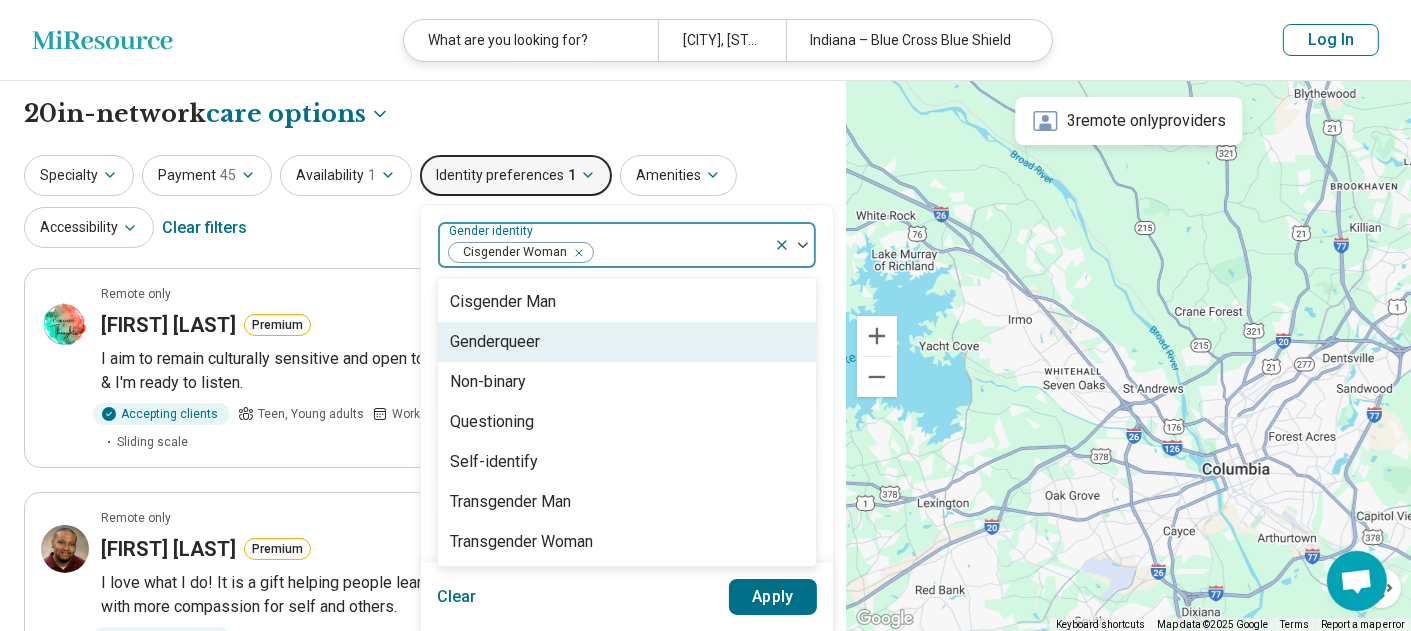 scroll, scrollTop: 0, scrollLeft: 0, axis: both 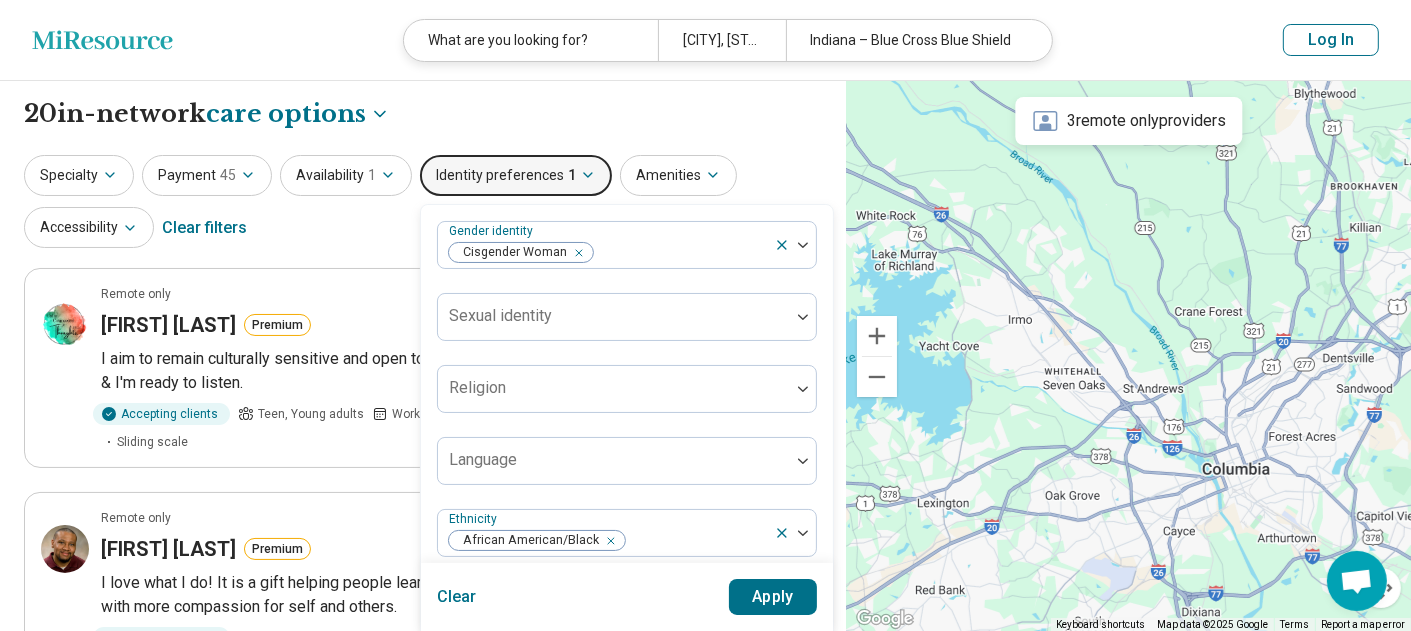 click on "Apply" at bounding box center [773, 597] 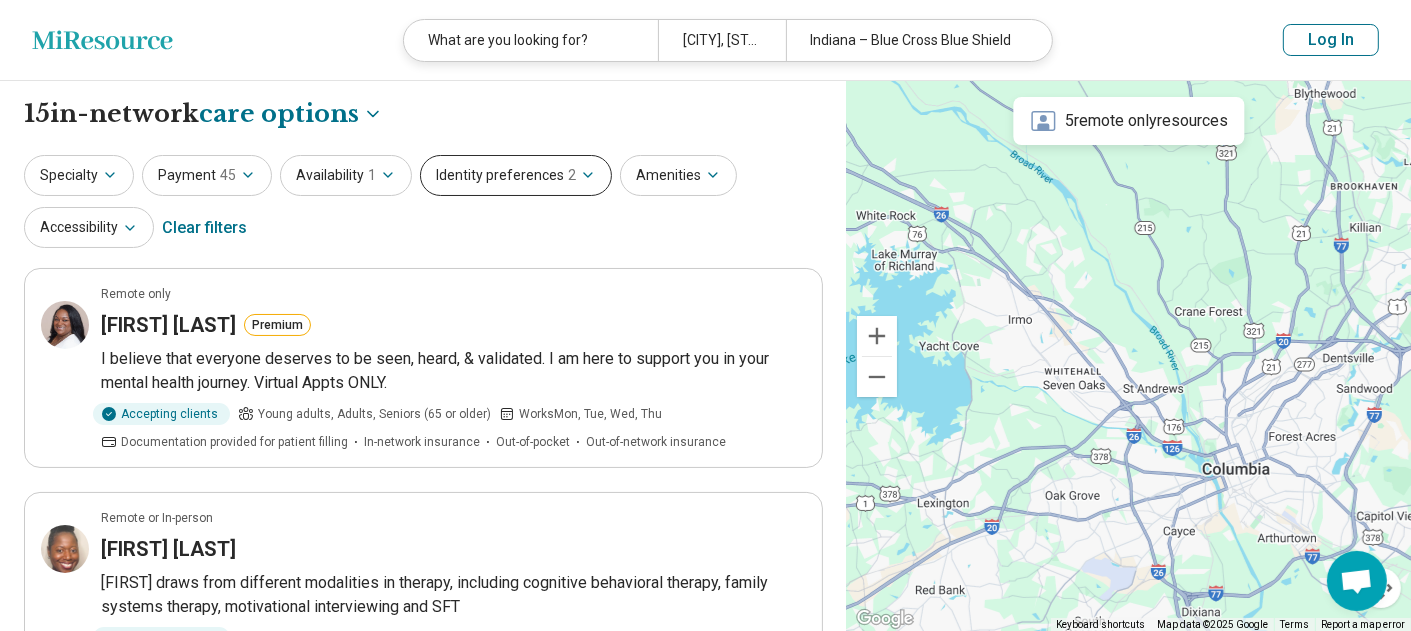 click on "Identity preferences 2" at bounding box center [516, 175] 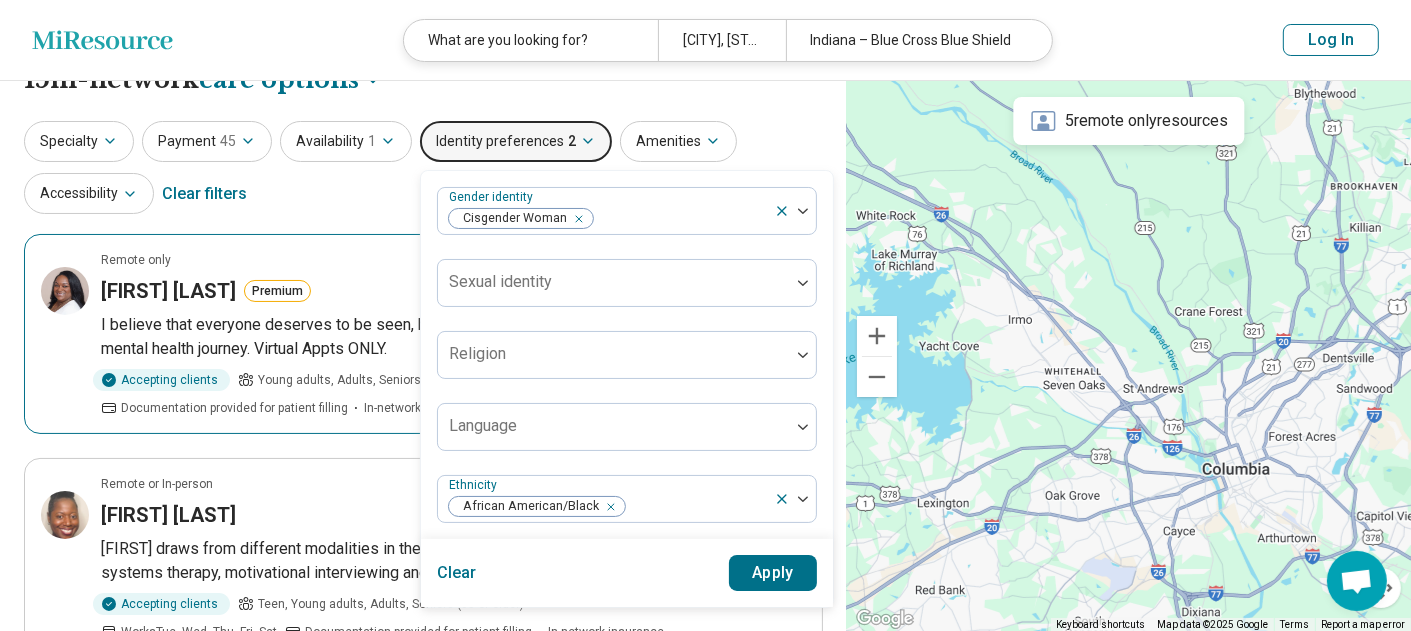 scroll, scrollTop: 0, scrollLeft: 0, axis: both 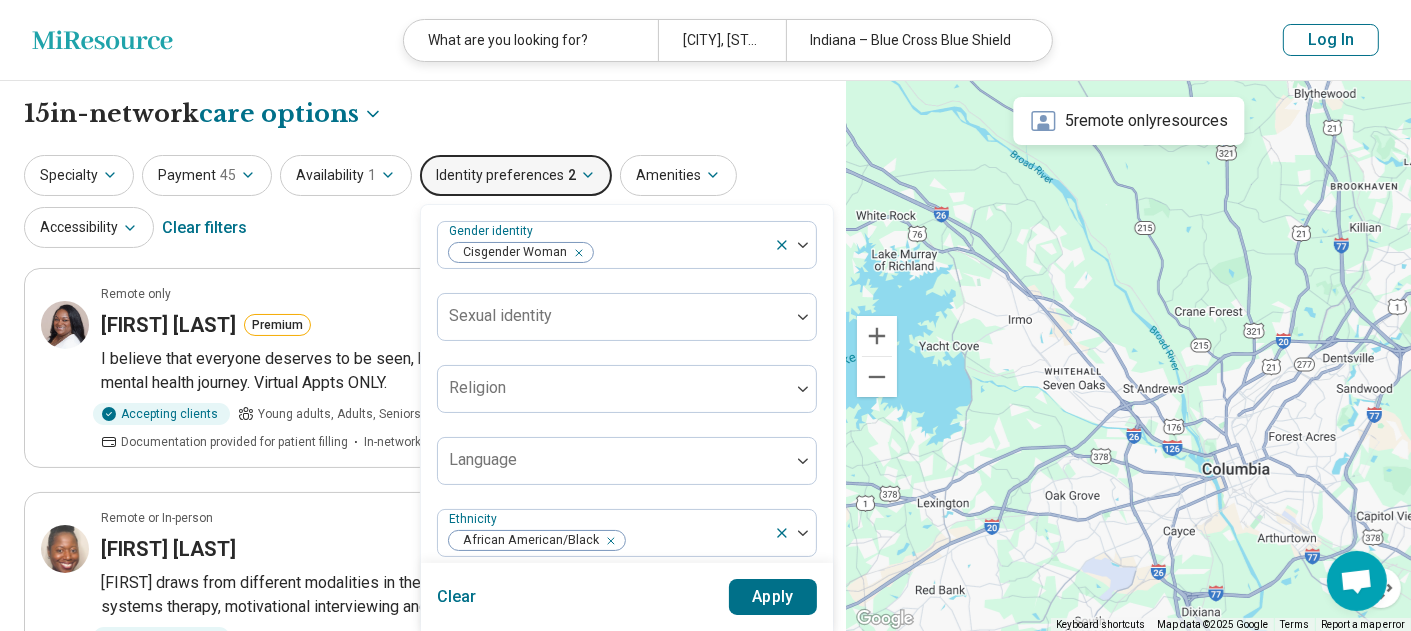 click on "Specialty Payment 45 Availability 1 Identity preferences 2 Gender identity Cisgender Woman Sexual identity Religion Ethnicity African American/Black Clear Apply Amenities Accessibility Clear filters" at bounding box center [423, 203] 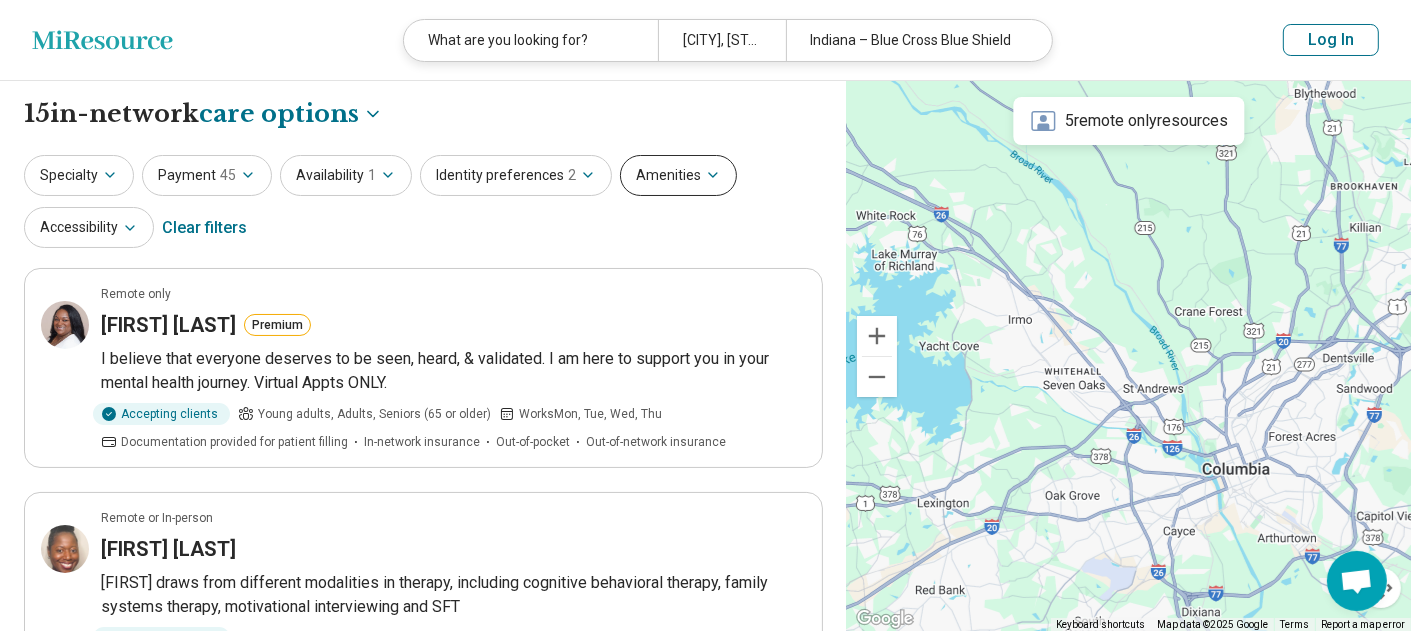 click 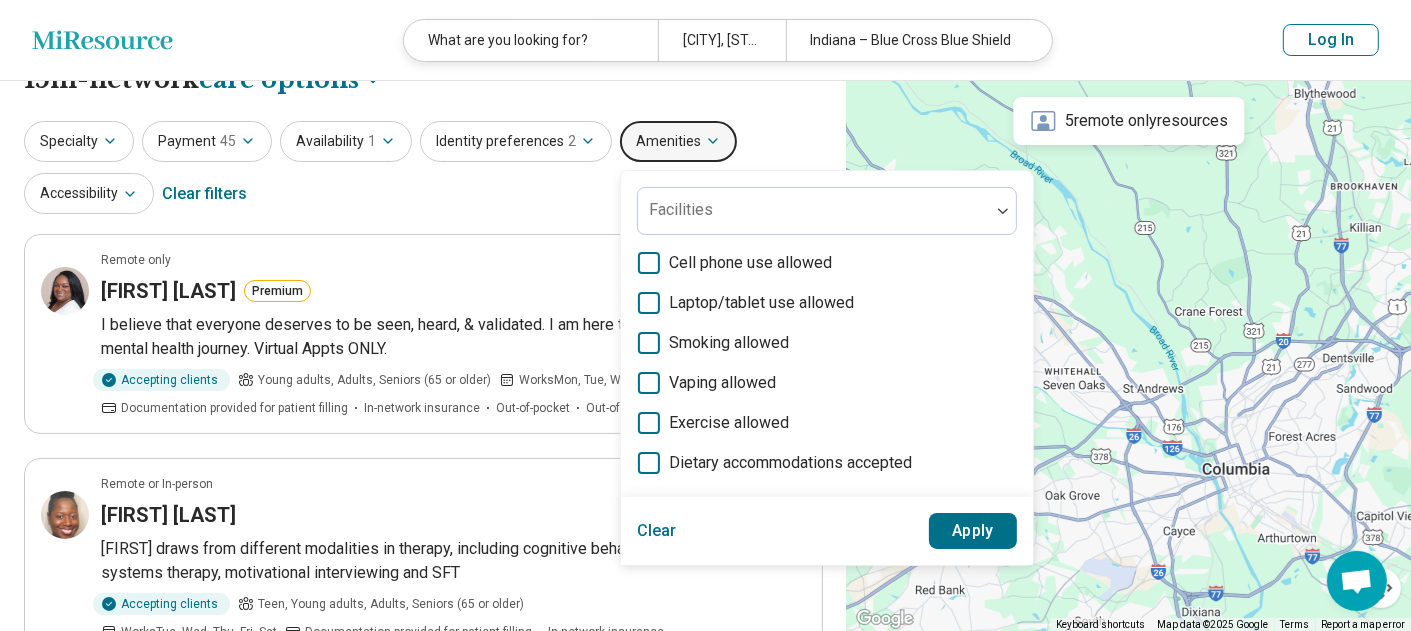 scroll, scrollTop: 0, scrollLeft: 0, axis: both 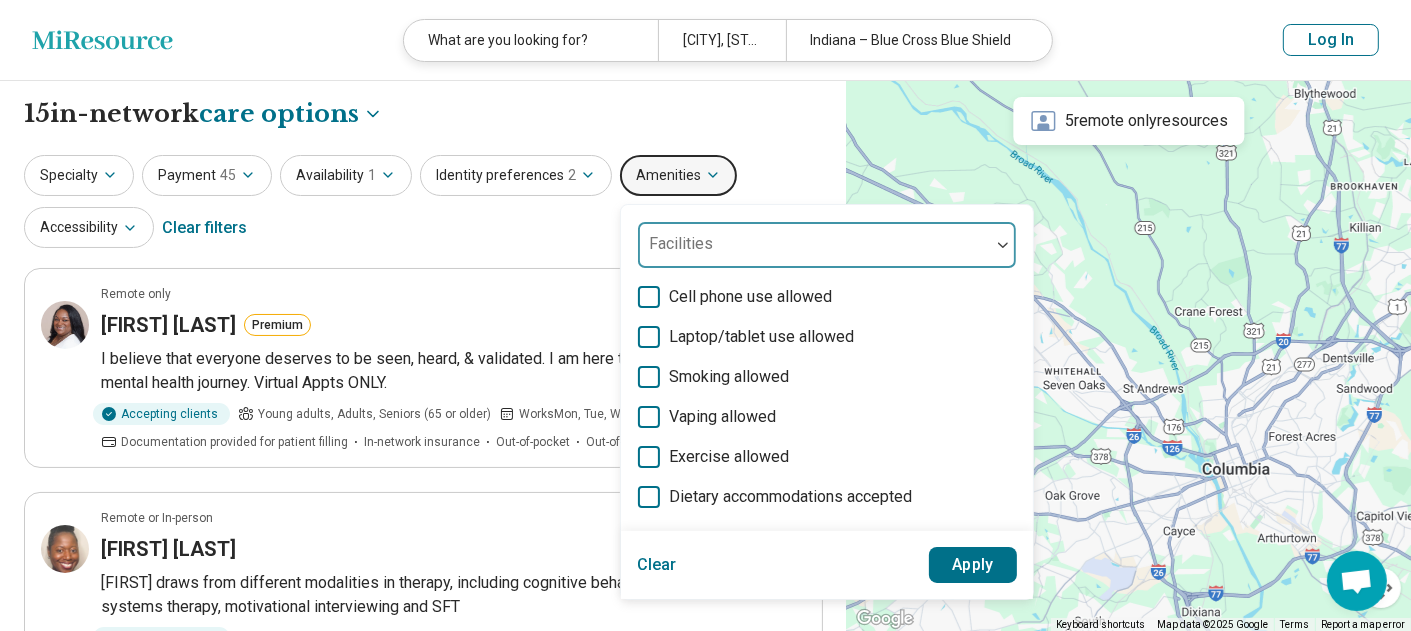 click on "Facilities" at bounding box center [827, 245] 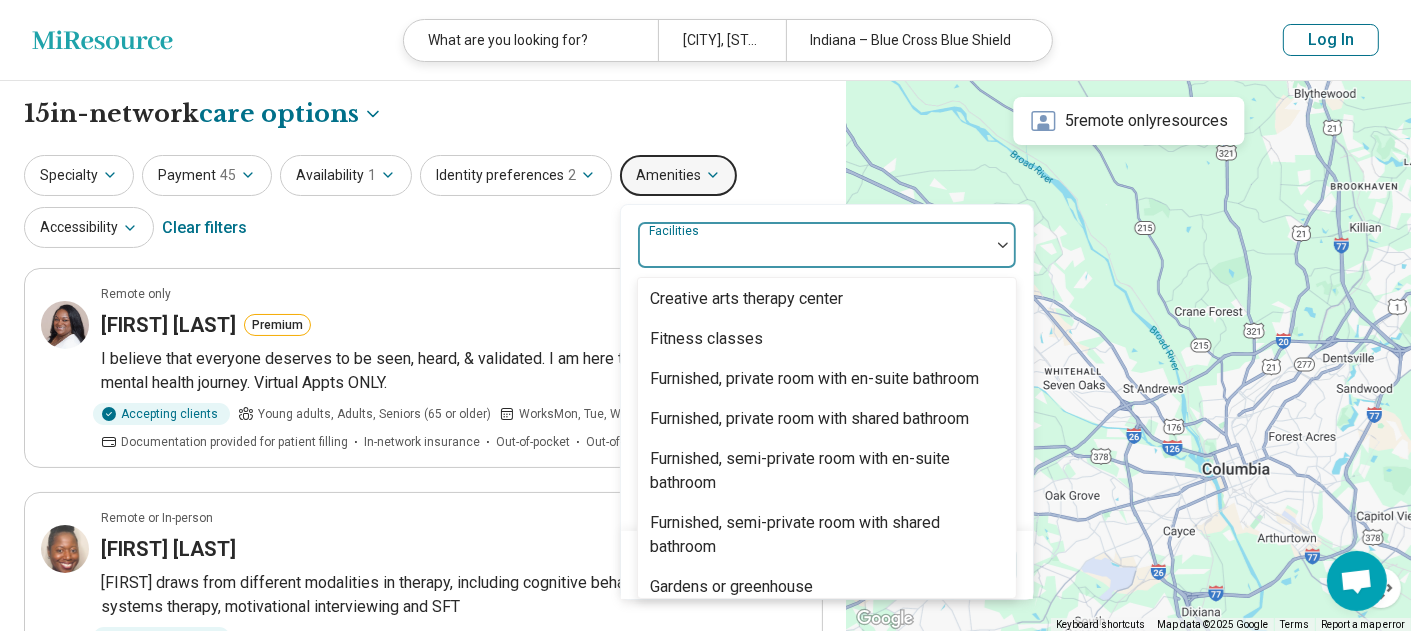 scroll, scrollTop: 0, scrollLeft: 0, axis: both 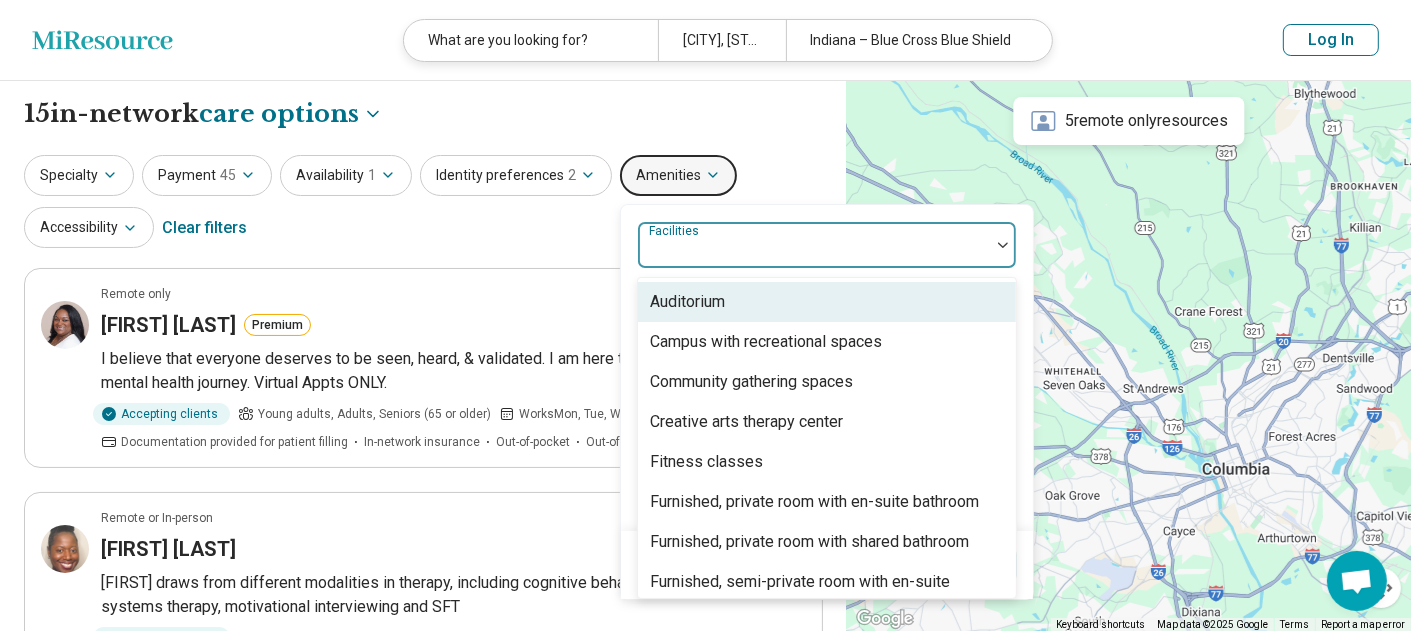 click on "Specialty Payment 45 Availability 1 Identity preferences 2 Amenities 21 results available. Use Up and Down to choose options, press Enter to select the currently focused option, press Escape to exit the menu, press Tab to select the option and exit the menu. Facilities Auditorium Campus with recreational spaces Community gathering spaces Creative arts therapy center Fitness classes Furnished, private room with en-suite bathroom Furnished, private room with shared bathroom Furnished, semi-private room with en-suite bathroom Furnished, semi-private room with shared bathroom Gardens or greenhouse Gender neutral bathroom Gym Meditative space Nutritionist/Dietitian on staff Occupational therapy Outdoor recreation Physical therapy Pool Private admission rooms Spa facilities Treatment center sponsored residence Cell phone use allowed Laptop/tablet use allowed Smoking allowed Vaping allowed Exercise allowed Dietary accommodations accepted Clear Apply Accessibility Clear filters" at bounding box center [423, 203] 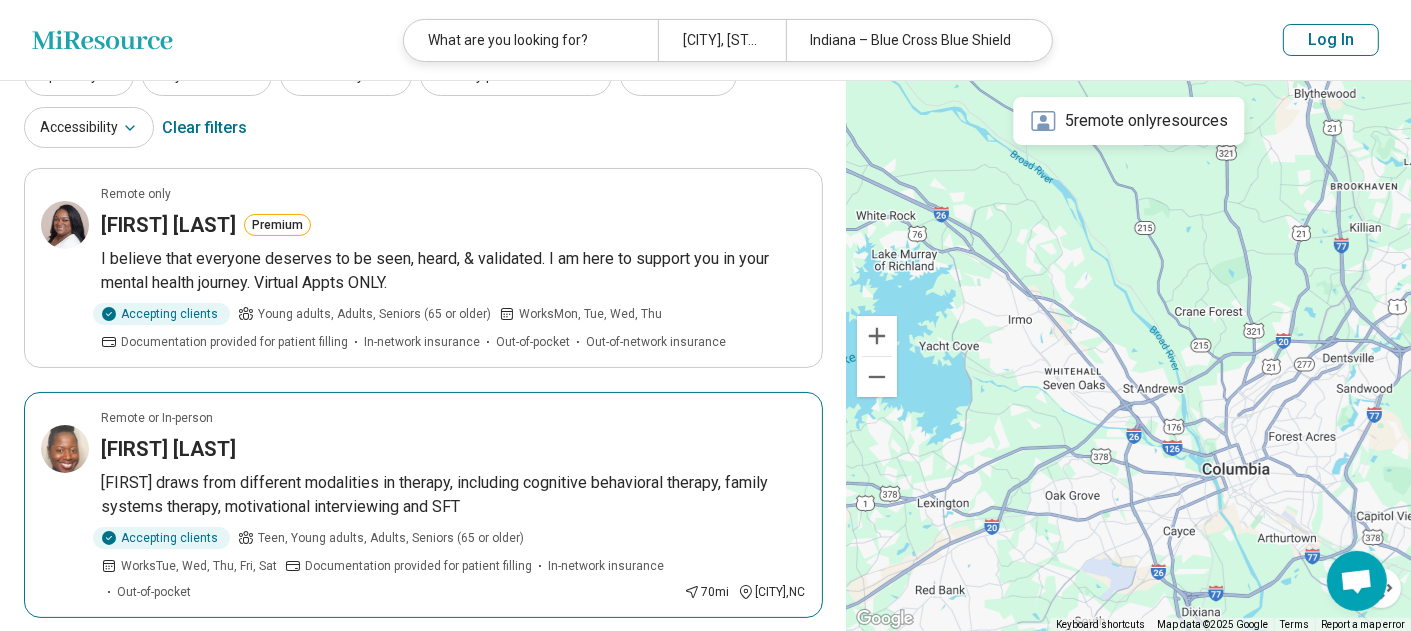 scroll, scrollTop: 0, scrollLeft: 0, axis: both 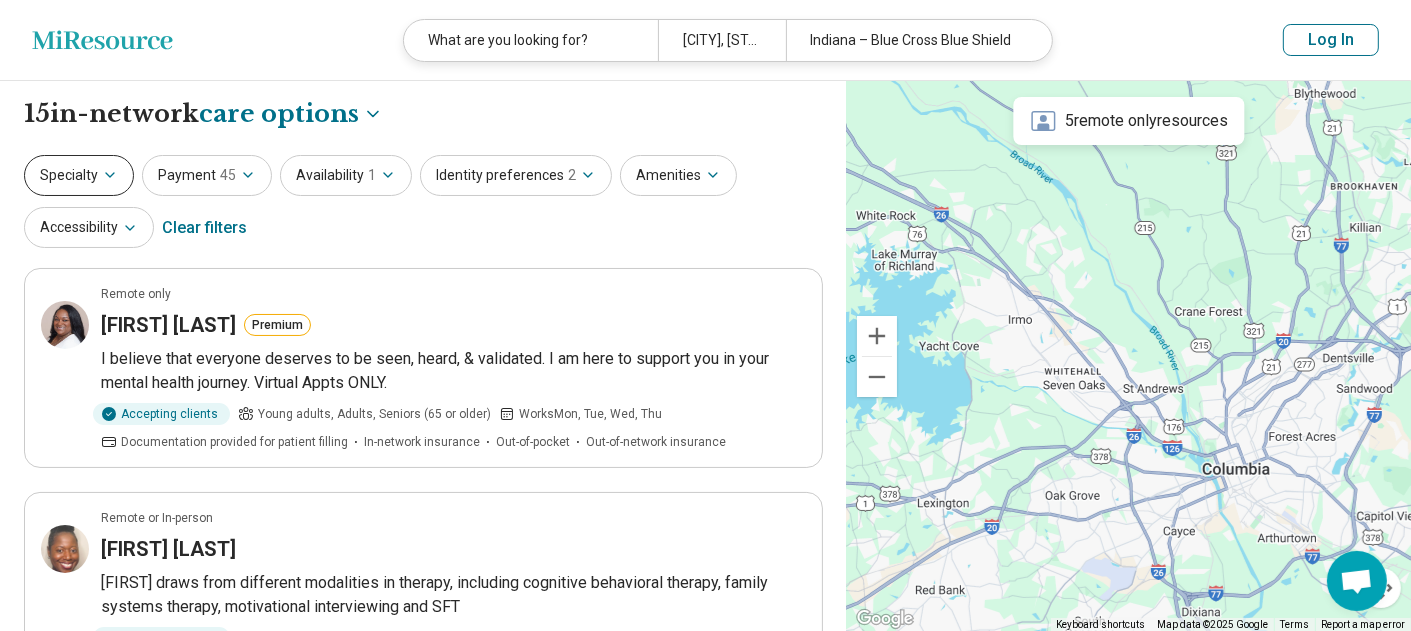click on "Specialty" at bounding box center [79, 175] 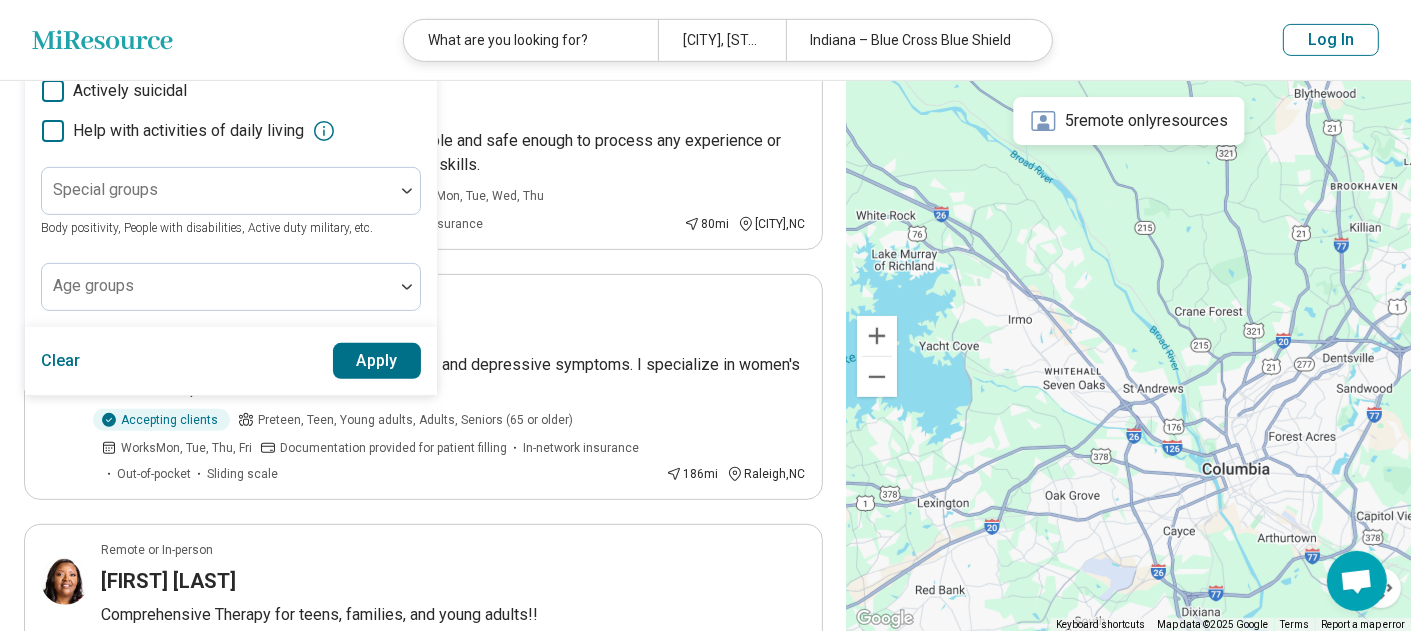 scroll, scrollTop: 700, scrollLeft: 0, axis: vertical 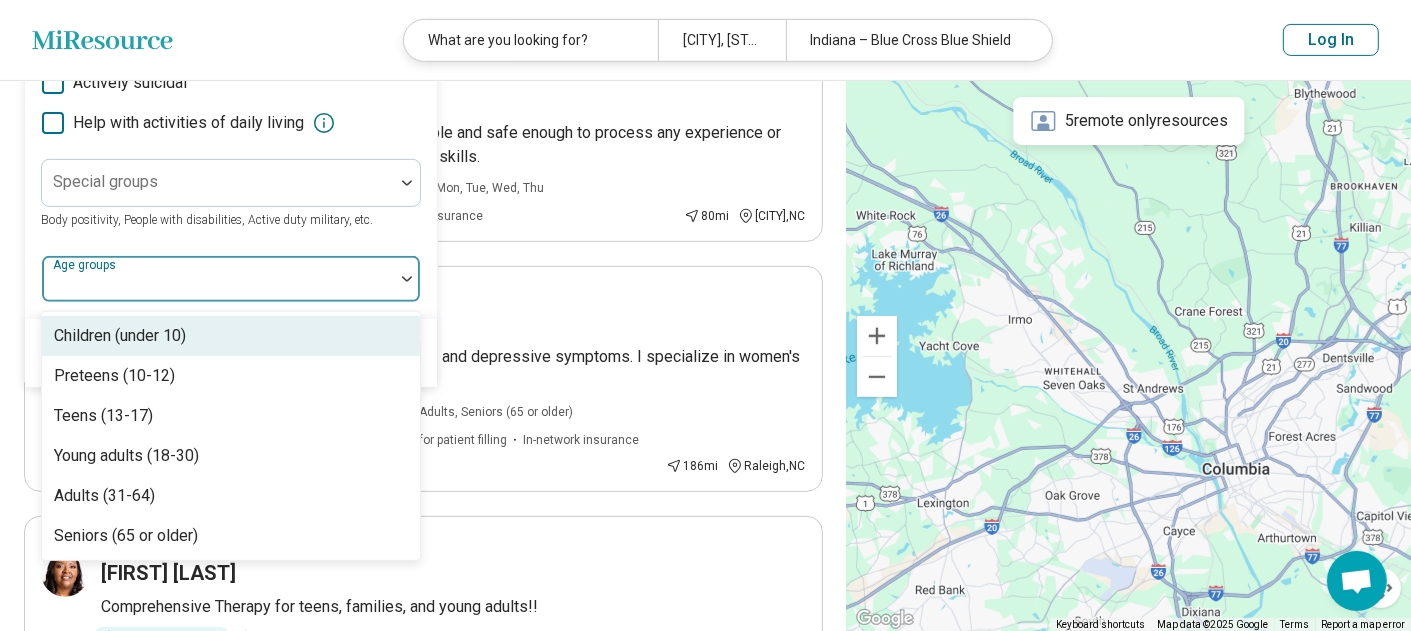 click on "Age groups" at bounding box center (231, 279) 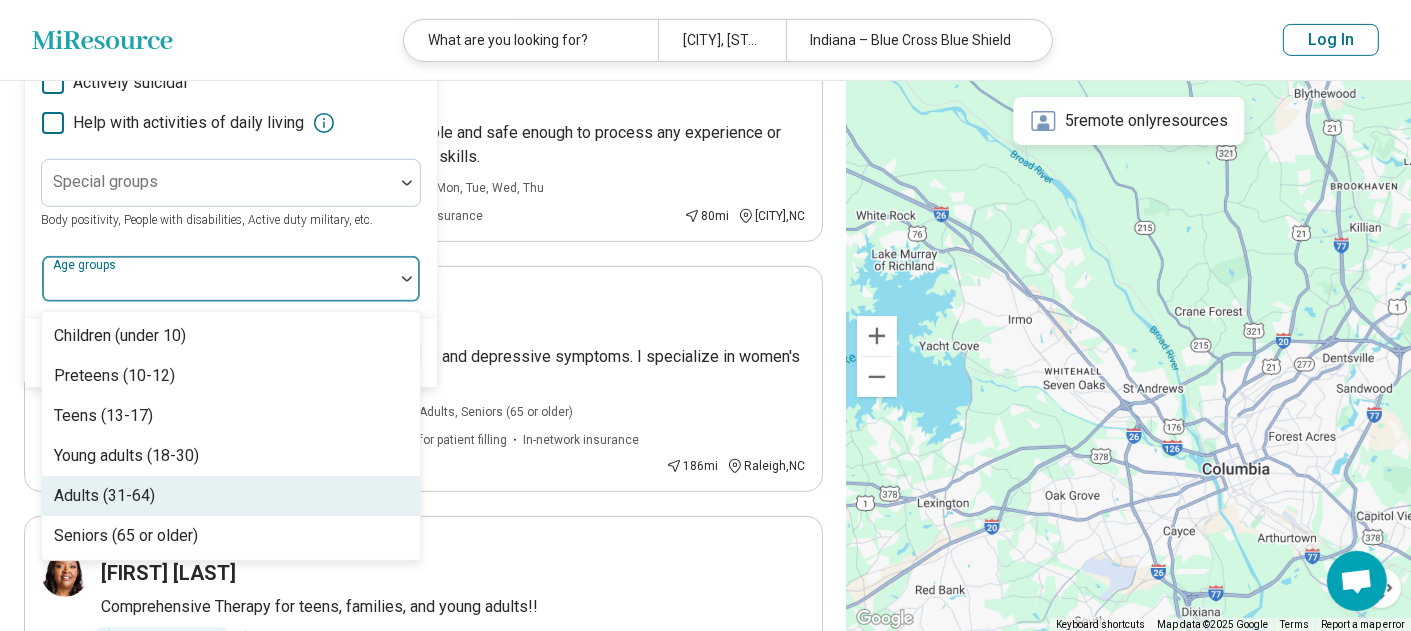 click on "Adults (31-64)" at bounding box center [104, 496] 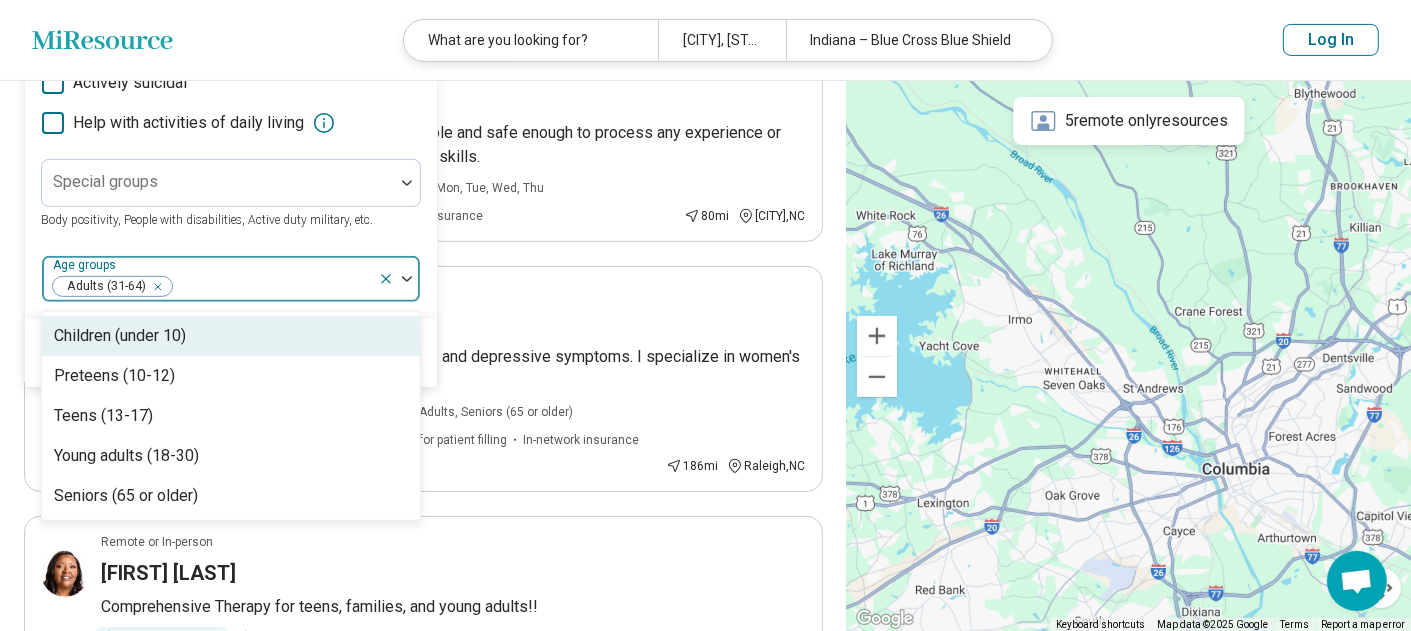 click on "Areas of focus Anxiety, Depression, Self-Esteem, etc. Modalities Talk Therapy, Couples Therapy, Family Therapy, etc. Treatments EMDR, TMS, Hypnosis, etc. Provider type Psychologist, Psychiatrist, LMFT, etc. Offers medication management Program type Medically unstable Actively suicidal Help with activities of daily living Special groups Body positivity, People with disabilities, Active duty military, etc. option Adults (31-64), selected. 5 results available. Use Up and Down to choose options, press Enter to select the currently focused option, press Escape to exit the menu, press Tab to select the option and exit the menu. Age groups Adults (31-64) Children (under 10) Preteens (10-12) Teens (13-17) Young adults (18-30) Seniors (65 or older)" at bounding box center [231, -88] 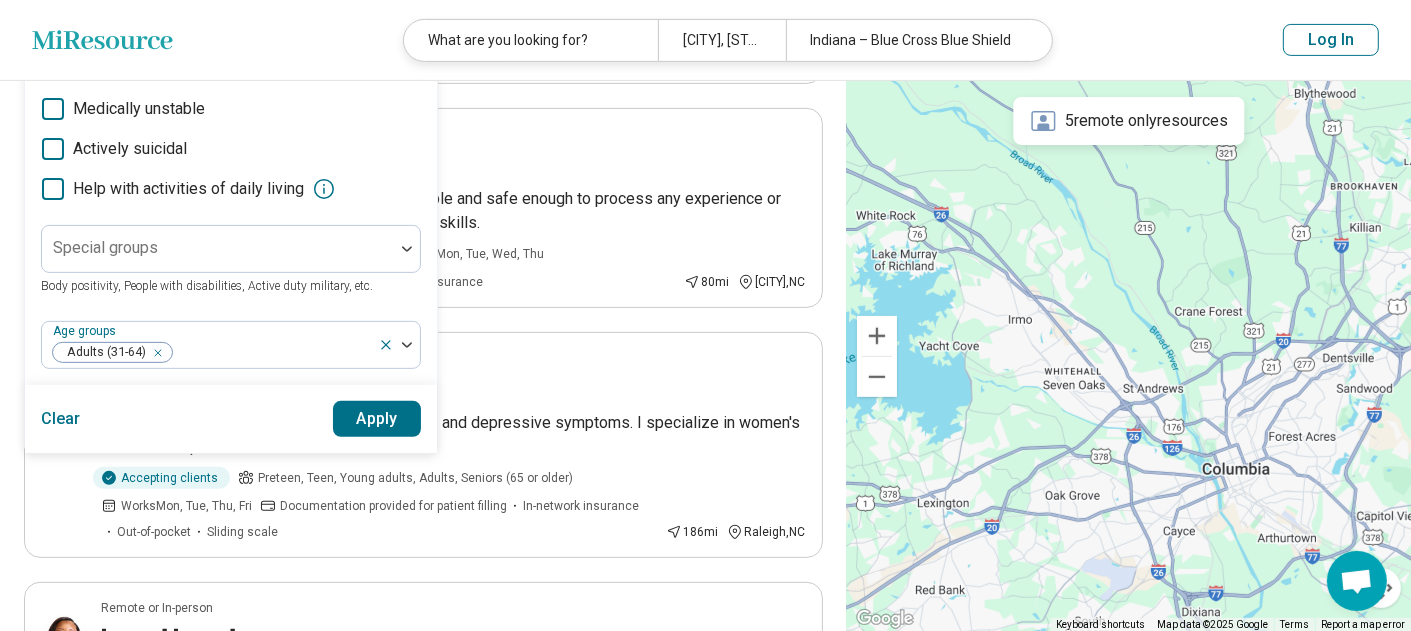 scroll, scrollTop: 600, scrollLeft: 0, axis: vertical 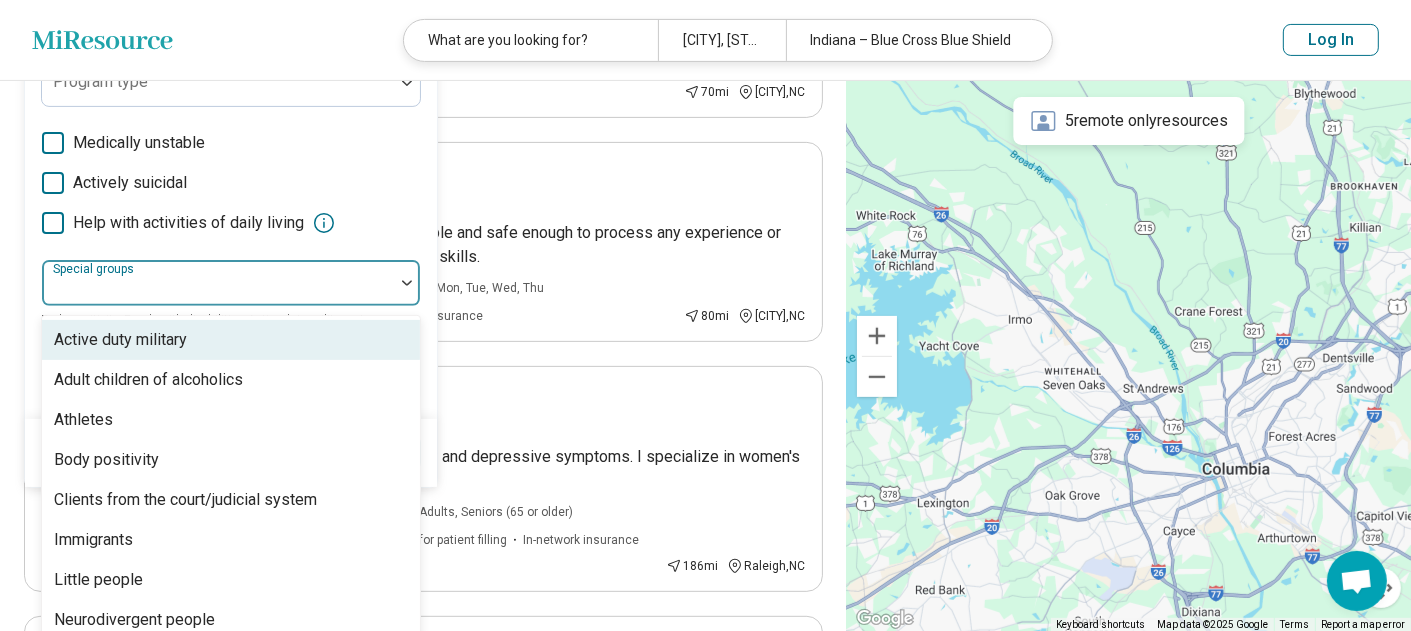 click at bounding box center (407, 283) 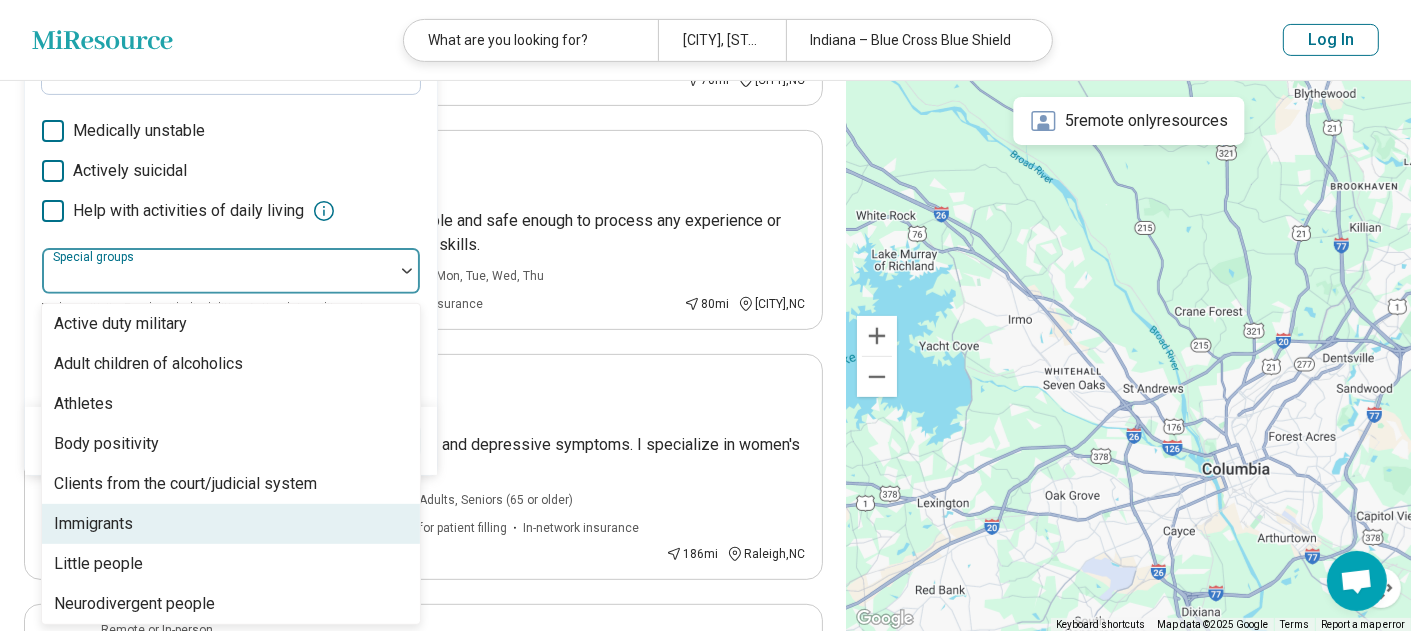 scroll, scrollTop: 0, scrollLeft: 0, axis: both 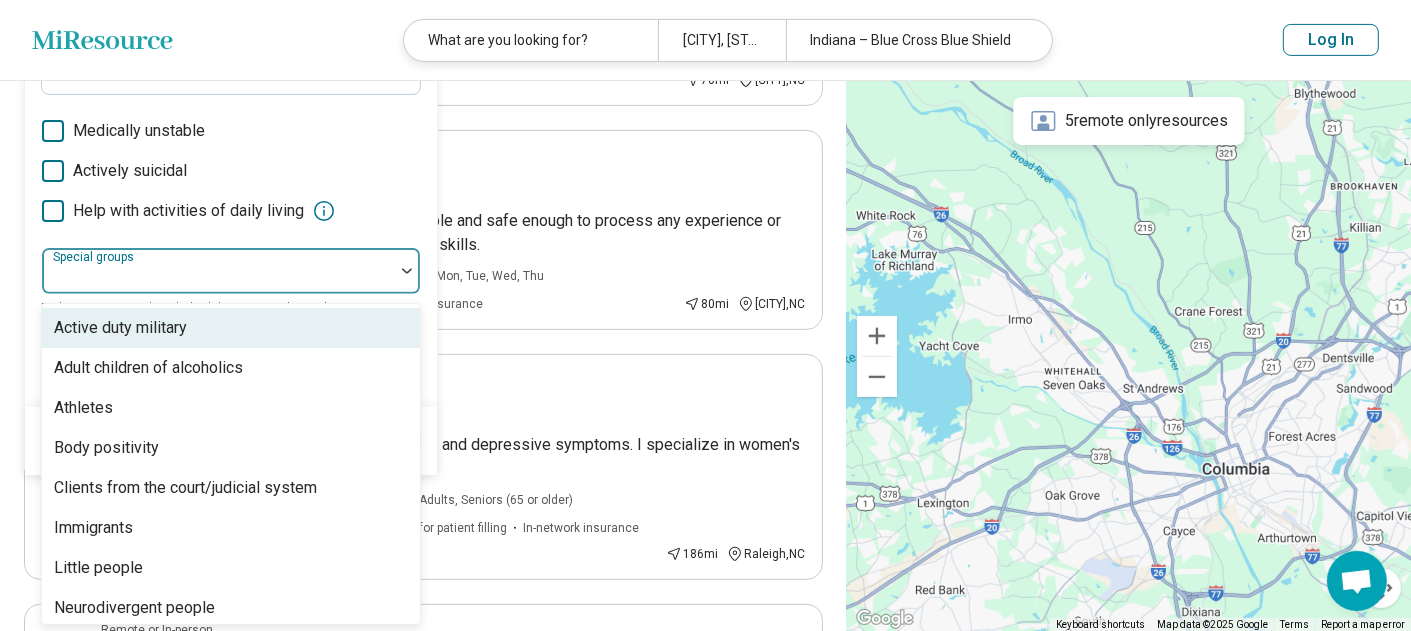 click on "Actively suicidal" at bounding box center (231, 171) 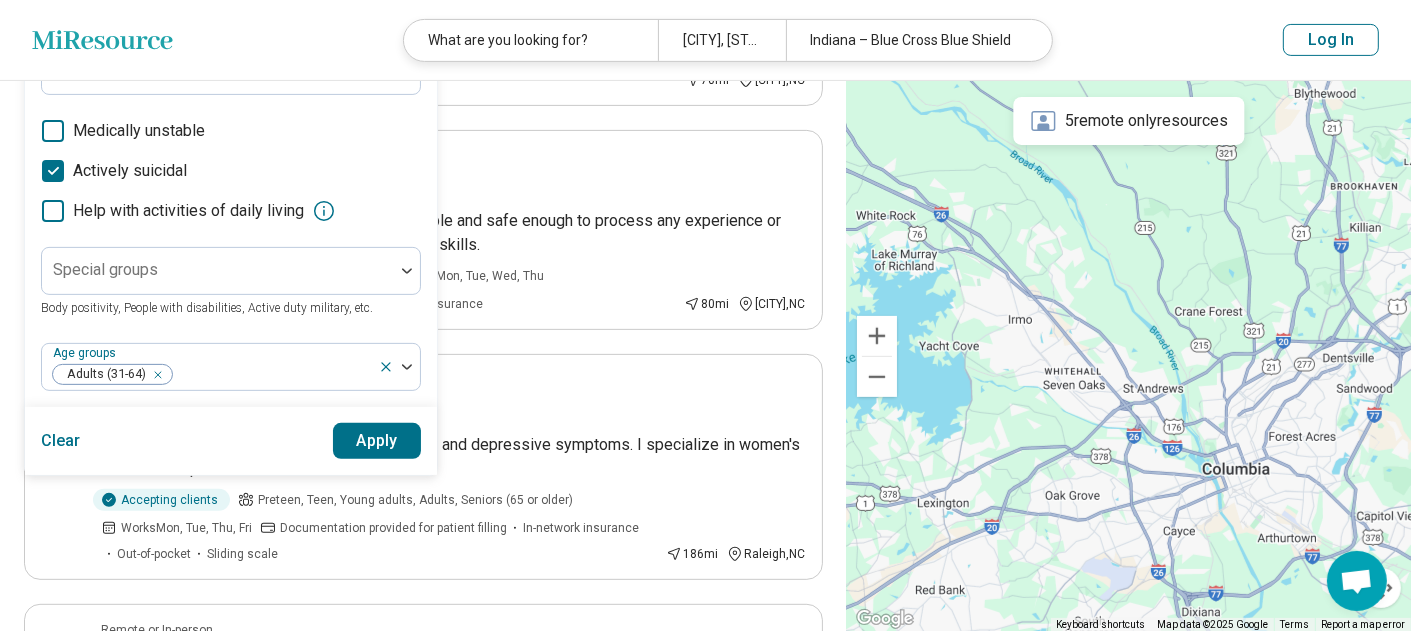 click 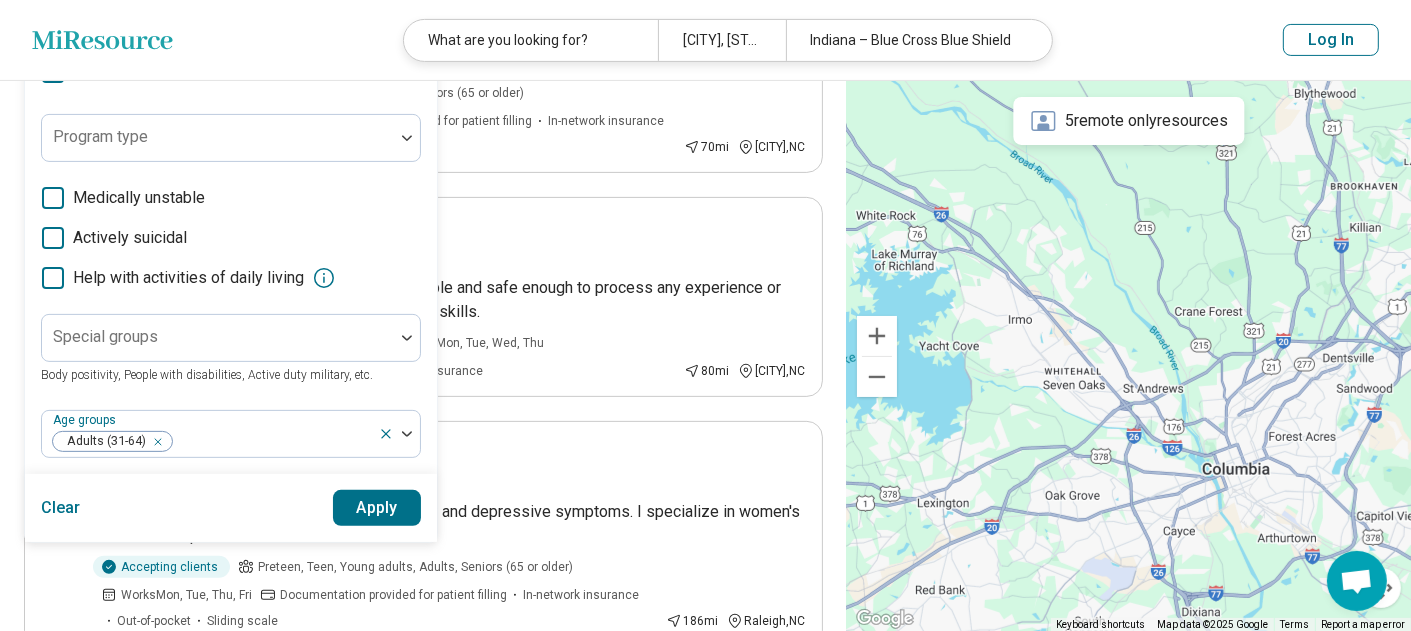 scroll, scrollTop: 512, scrollLeft: 0, axis: vertical 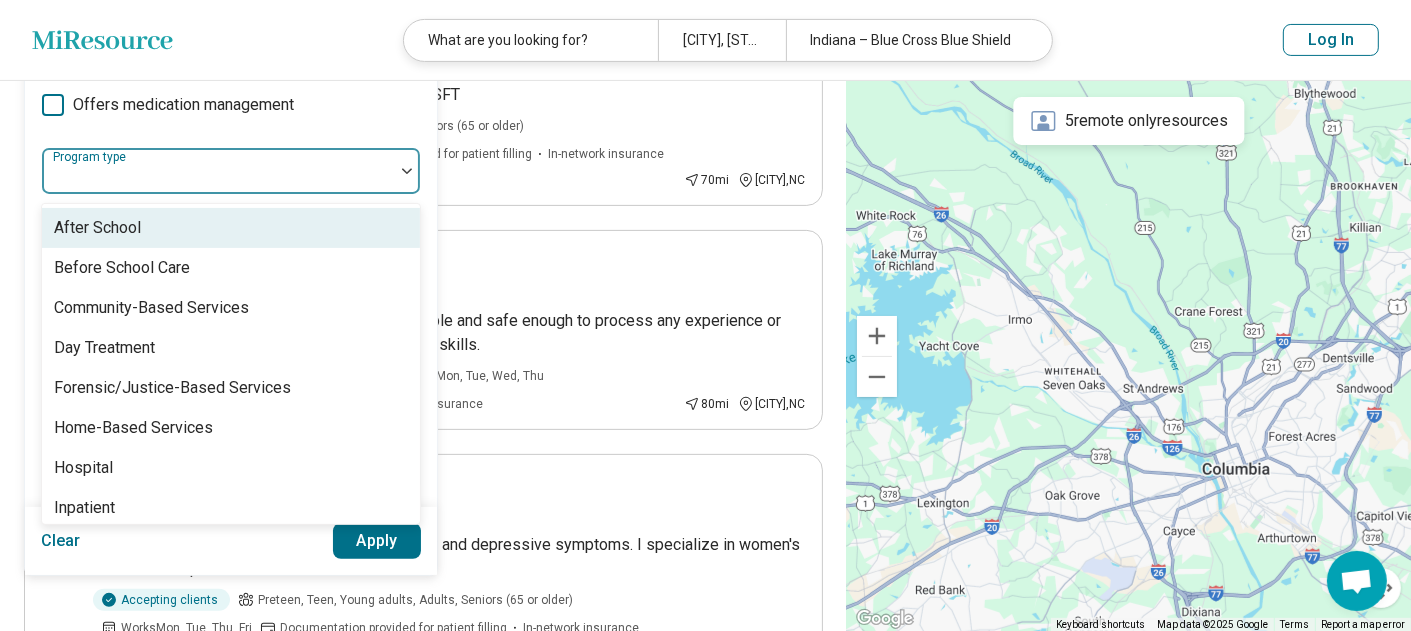 click at bounding box center [218, 179] 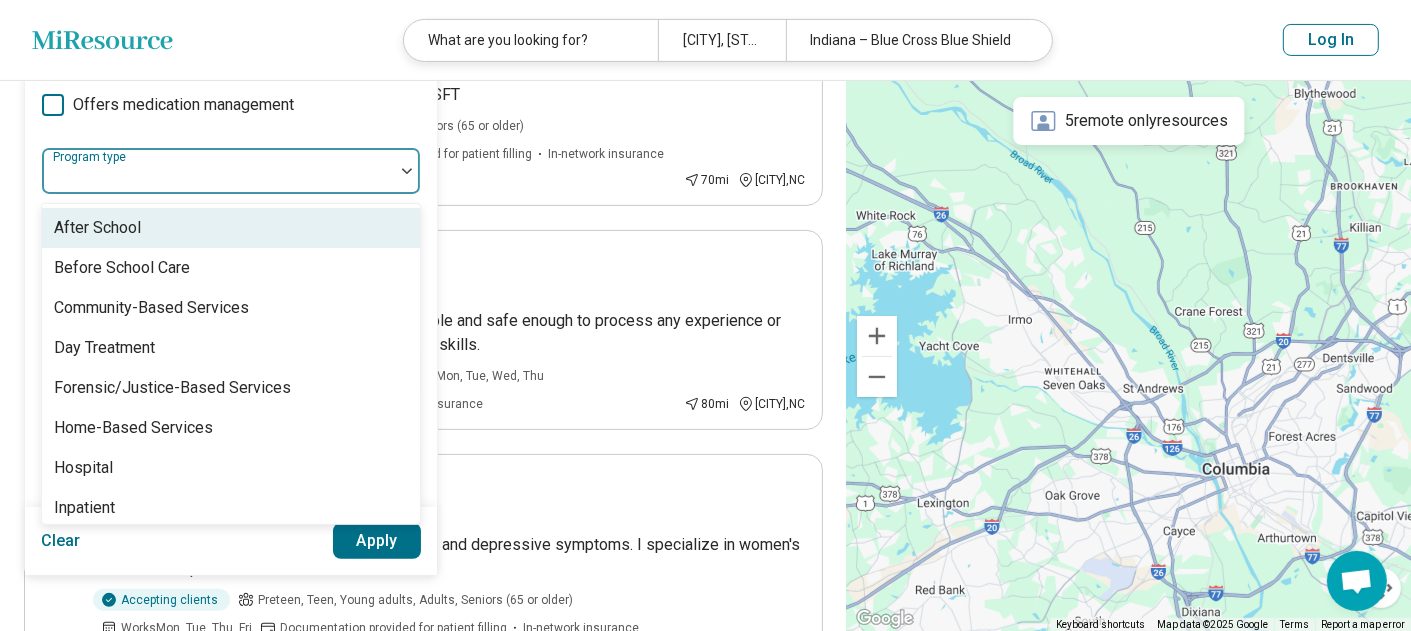 click on "Areas of focus Anxiety, Depression, Self-Esteem, etc. Modalities Talk Therapy, Couples Therapy, Family Therapy, etc. Treatments EMDR, TMS, Hypnosis, etc. Provider type Psychologist, Psychiatrist, LMFT, etc. Offers medication management 18 results available. Use Up and Down to choose options, press Enter to select the currently focused option, press Escape to exit the menu, press Tab to select the option and exit the menu. Program type After School Before School Care Community-Based Services Day Treatment Forensic/Justice-Based Services Home-Based Services Hospital Inpatient Intensive Outpatient (IOP) Outpatient Partial Hospitalization (PHP) Permanent Housing Residential School-Based Services Summer Camp Transitional Living Urgent Care/Crisis Services Work-Based Services Medically unstable Actively suicidal Help with activities of daily living Special groups Body positivity, People with disabilities, Active duty military, etc. Age groups Adults (31-64)" at bounding box center (231, 100) 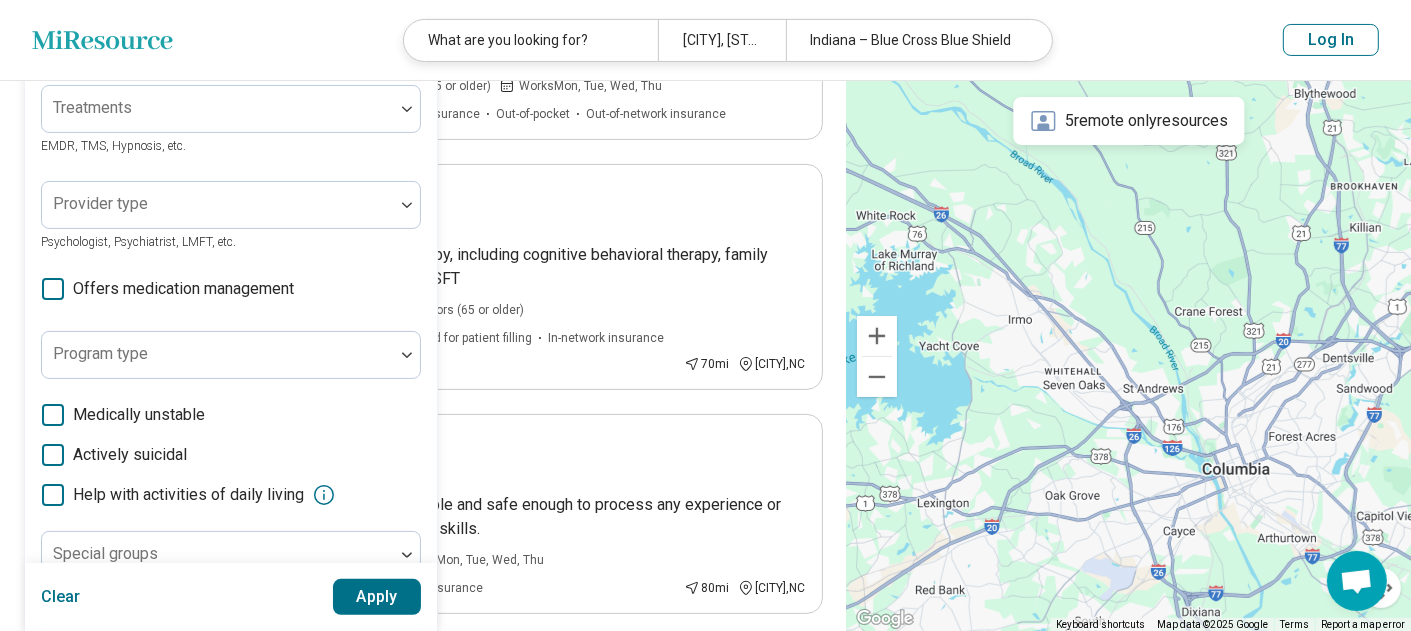 scroll, scrollTop: 312, scrollLeft: 0, axis: vertical 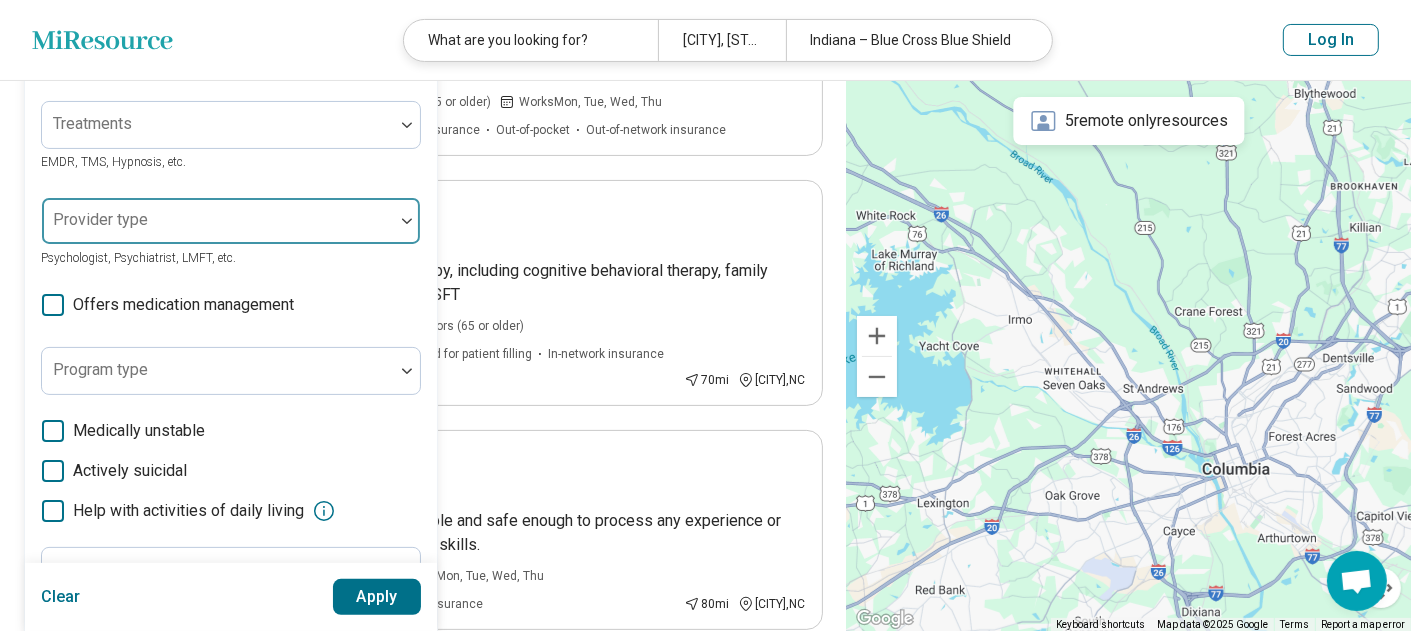 click at bounding box center (218, 229) 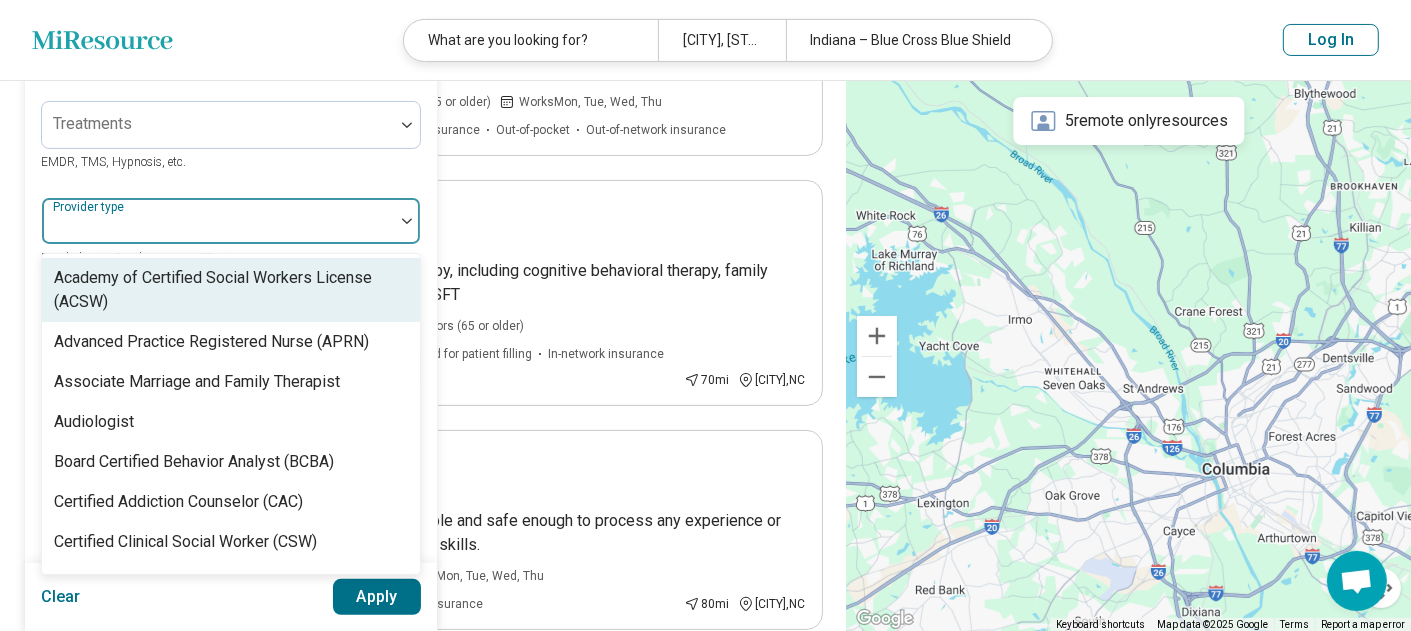 click on "Areas of focus Anxiety, Depression, Self-Esteem, etc. Modalities Talk Therapy, Couples Therapy, Family Therapy, etc. Treatments EMDR, TMS, Hypnosis, etc. 68 results available. Use Up and Down to choose options, press Enter to select the currently focused option, press Escape to exit the menu, press Tab to select the option and exit the menu. Provider type Academy of Certified Social Workers License (ACSW) Advanced Practice Registered Nurse (APRN) Associate Marriage and Family Therapist Audiologist Board Certified Behavior Analyst (BCBA) Certified Addiction Counselor (CAC) Certified Clinical Social Worker (CSW) Certified Eating Disorder Specialist Certified Group Psychotherapist (CGP) Certified Mental Performance Consultant Certified Social Worker (CSW) Certified Trauma Professional Community Resource Counselor Credentialed Sexual Abuse Youth Clinician (CSAYC) Diplomate in Clinical Social Work (DCSW) Education Specialist (EdS) Executive Function Coach Hypnotherapist Independent Substance Abuse Counselor Other" at bounding box center [231, 300] 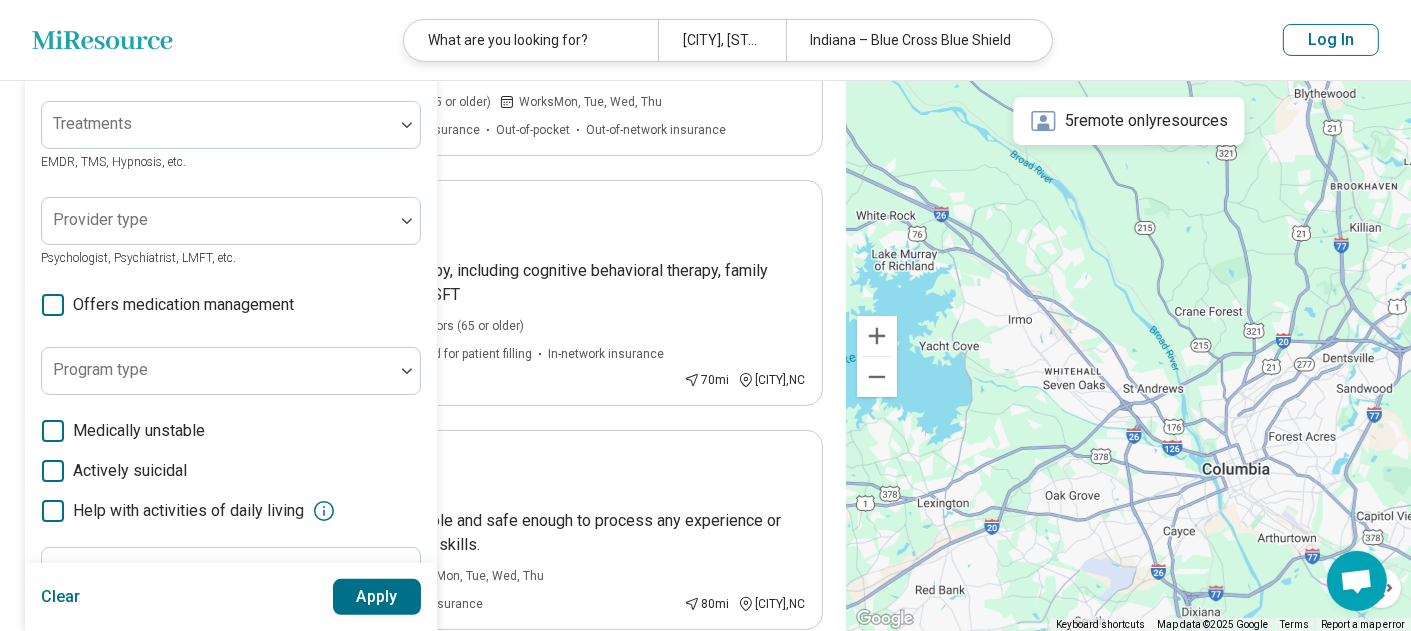click 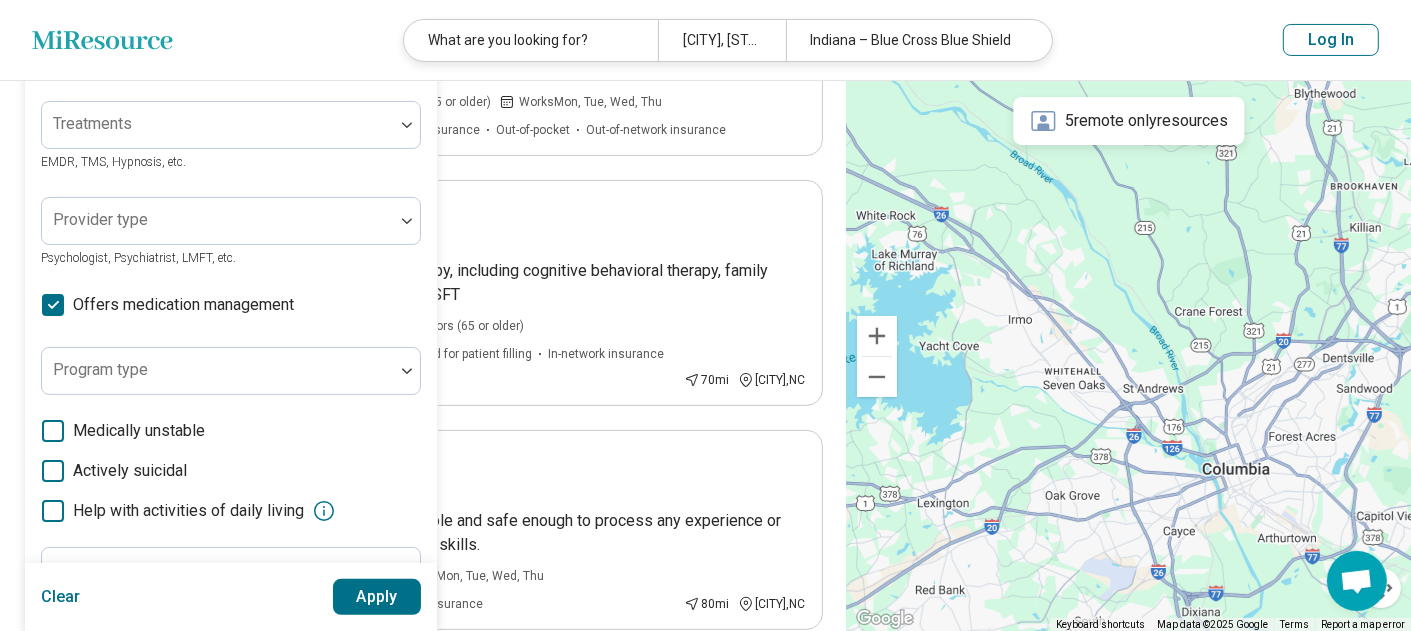 scroll, scrollTop: 10, scrollLeft: 0, axis: vertical 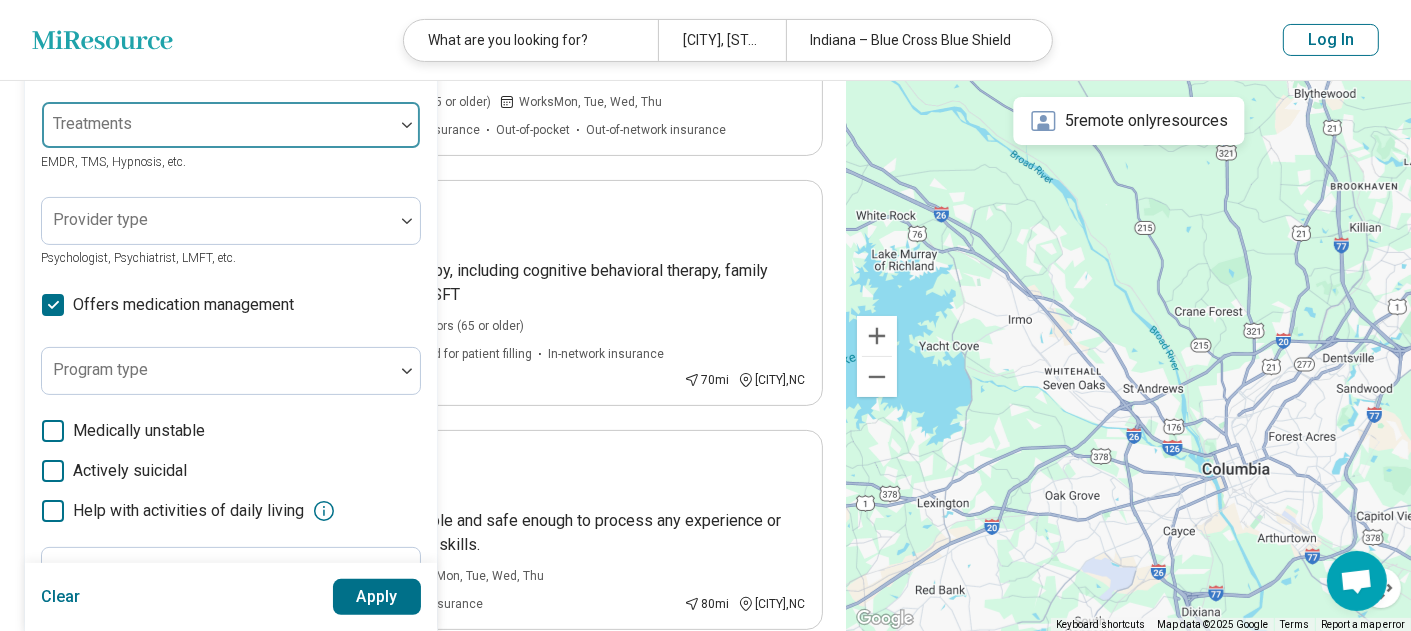 click at bounding box center [218, 133] 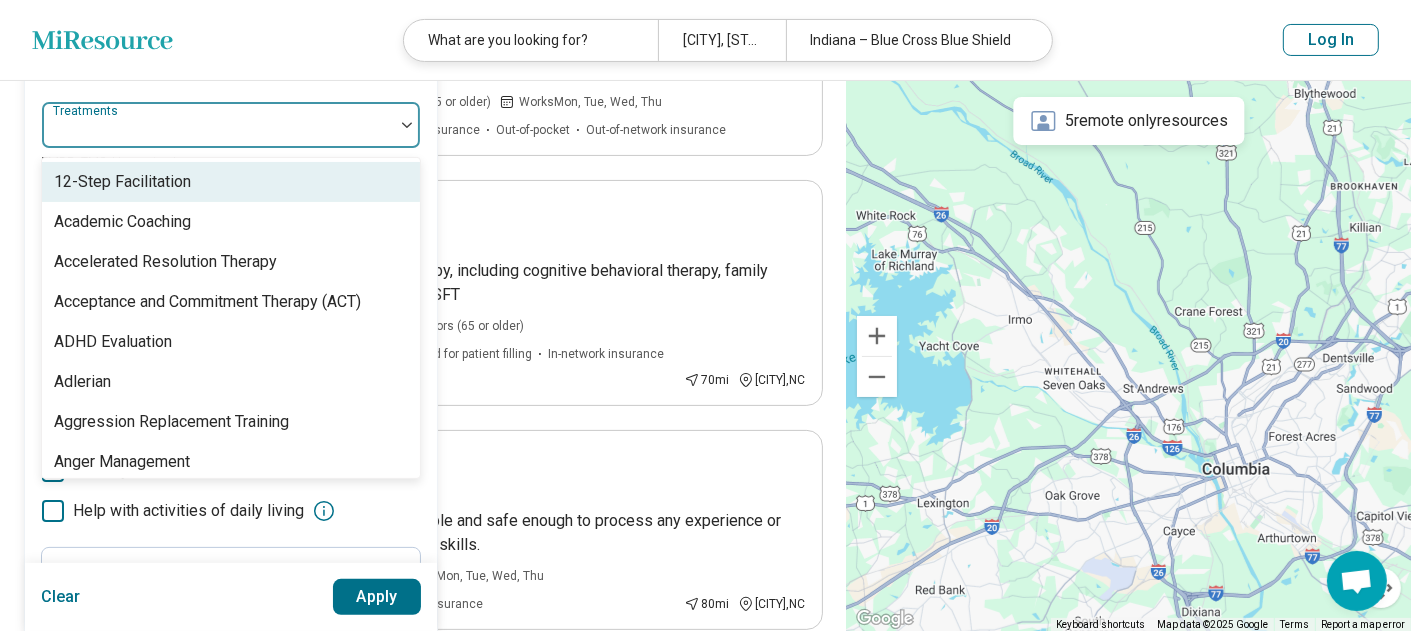 click on "Areas of focus Anxiety, Depression, Self-Esteem, etc. Modalities Talk Therapy, Couples Therapy, Family Therapy, etc. 104 results available. Use Up and Down to choose options, press Enter to select the currently focused option, press Escape to exit the menu, press Tab to select the option and exit the menu. Treatments 12-Step Facilitation Academic Coaching Accelerated Resolution Therapy Acceptance and Commitment Therapy (ACT) ADHD Evaluation Adlerian Aggression Replacement Training Anger Management Animal-Assisted Therapy Applied Behavioral Analysis (ABA) Art Therapy Attachment-Based Therapies Attention Deficit Hyperactivity Disorder (ADHD) Coaching Aversion Therapy Behavior Therapy Biofeedback Body Image Therapy Brainspotting Brief Psychodynamic Psychotherapy Brief Psychotherapy Christian Counseling Coaching Cognitive Behavioral Therapy (CBT) Cognitive Behavioral Therapy-Insomnia (CBT-I) Cognitive Enhancement Therapy (CET) Cognitive Processing Therapy (CPT) Cognitive Remediation Therapy (CRT) Constructivist" at bounding box center [231, 300] 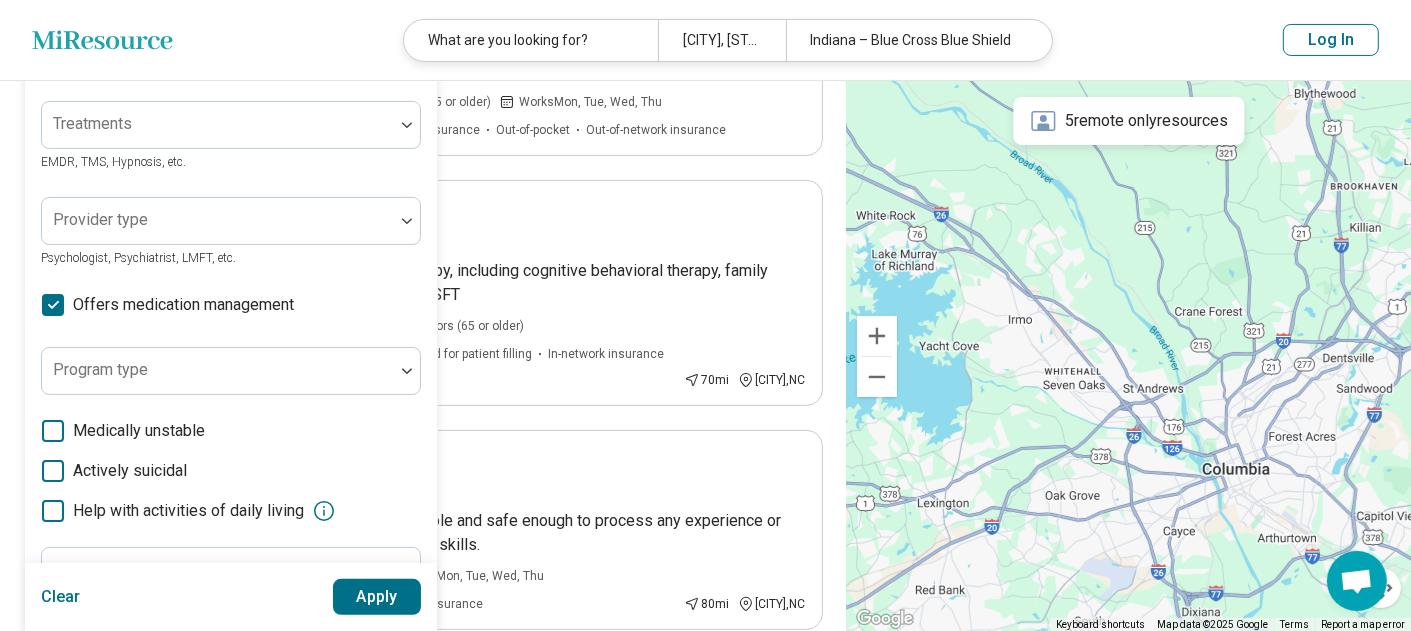 click on "Apply" at bounding box center (377, 597) 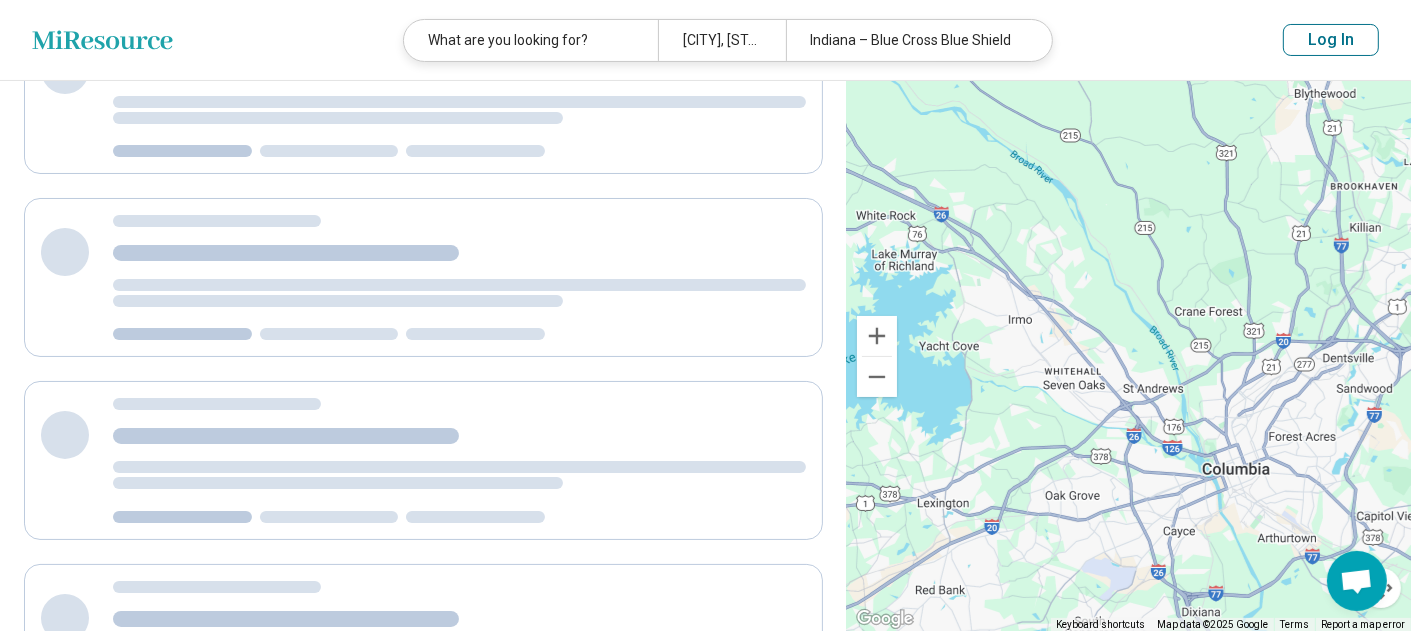 scroll, scrollTop: 0, scrollLeft: 0, axis: both 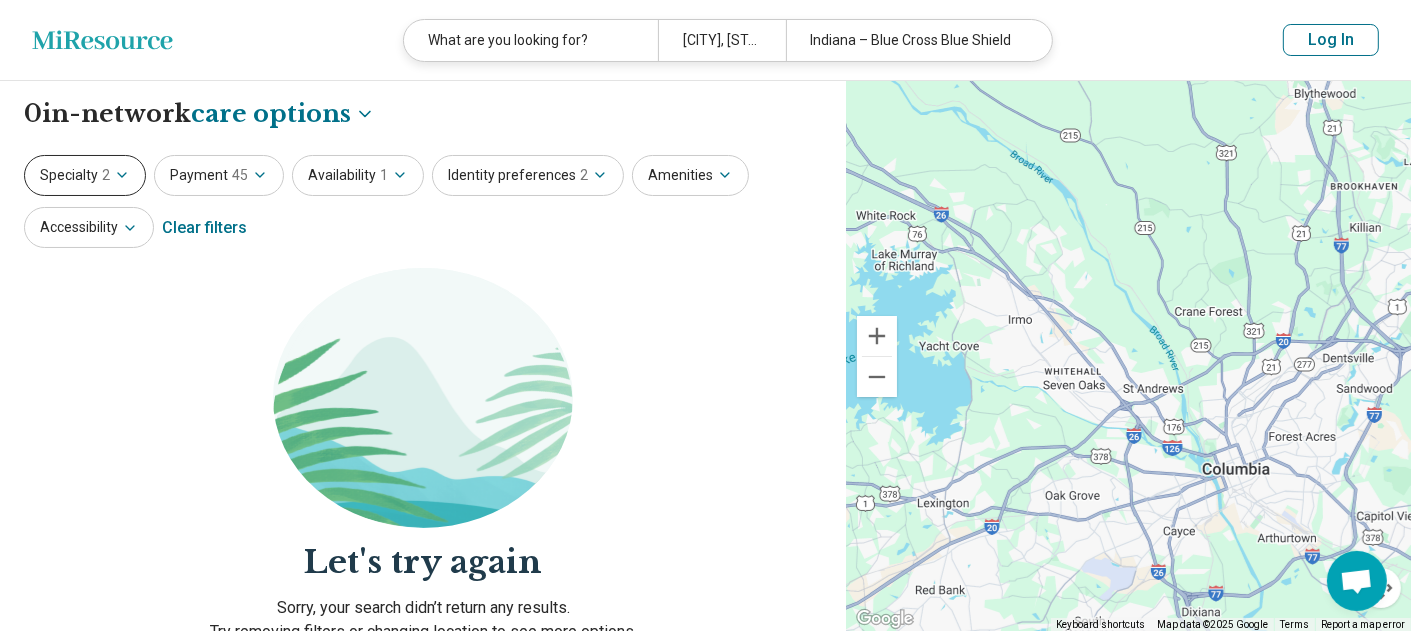 click 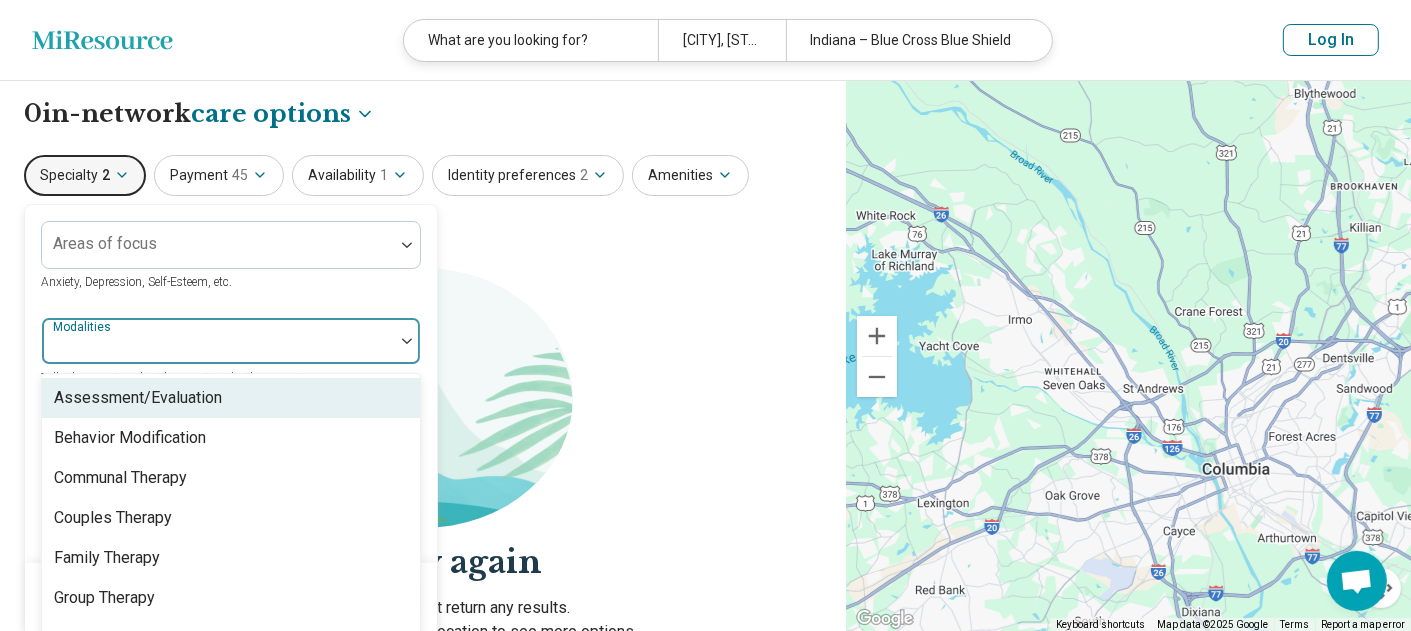 click at bounding box center [218, 349] 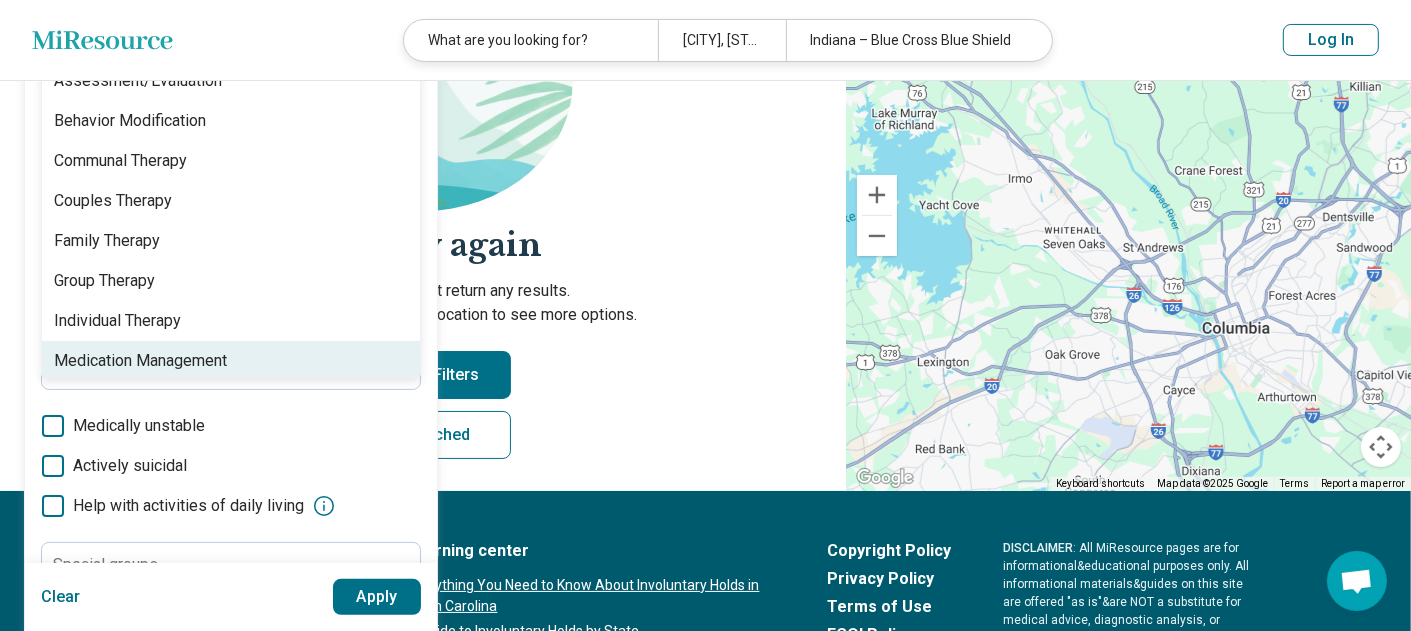scroll, scrollTop: 364, scrollLeft: 0, axis: vertical 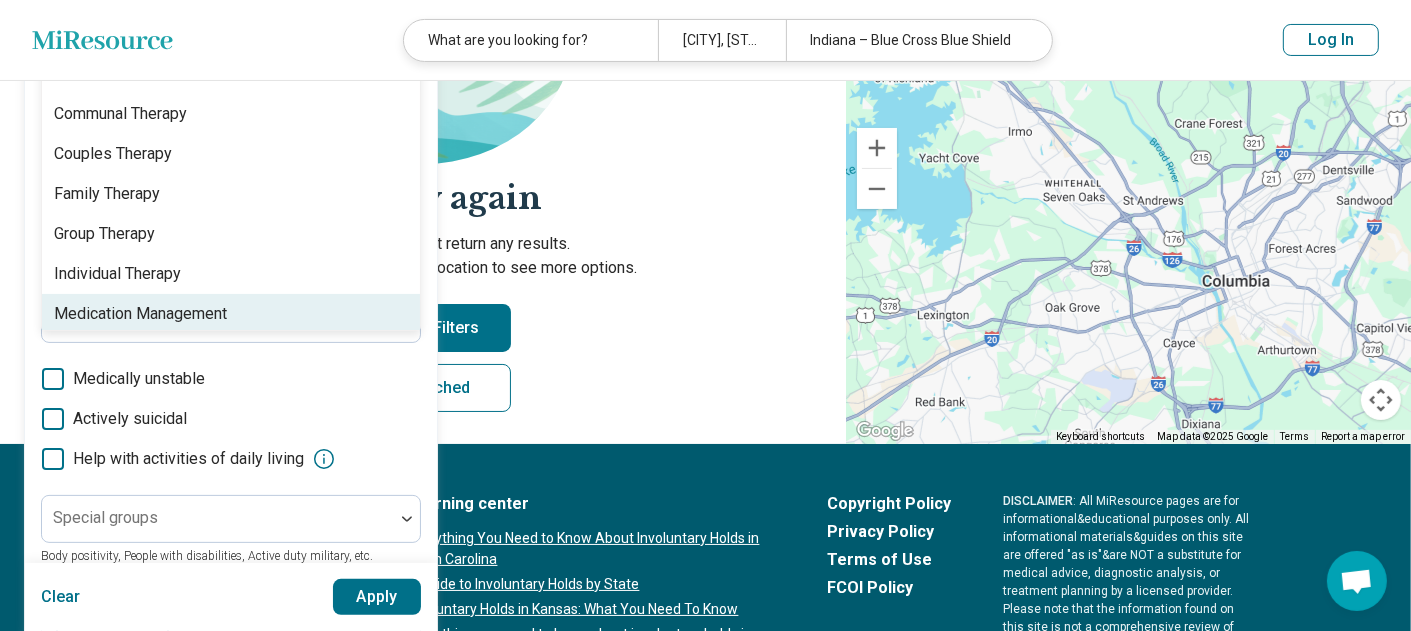 click on "Medically unstable" at bounding box center (231, 379) 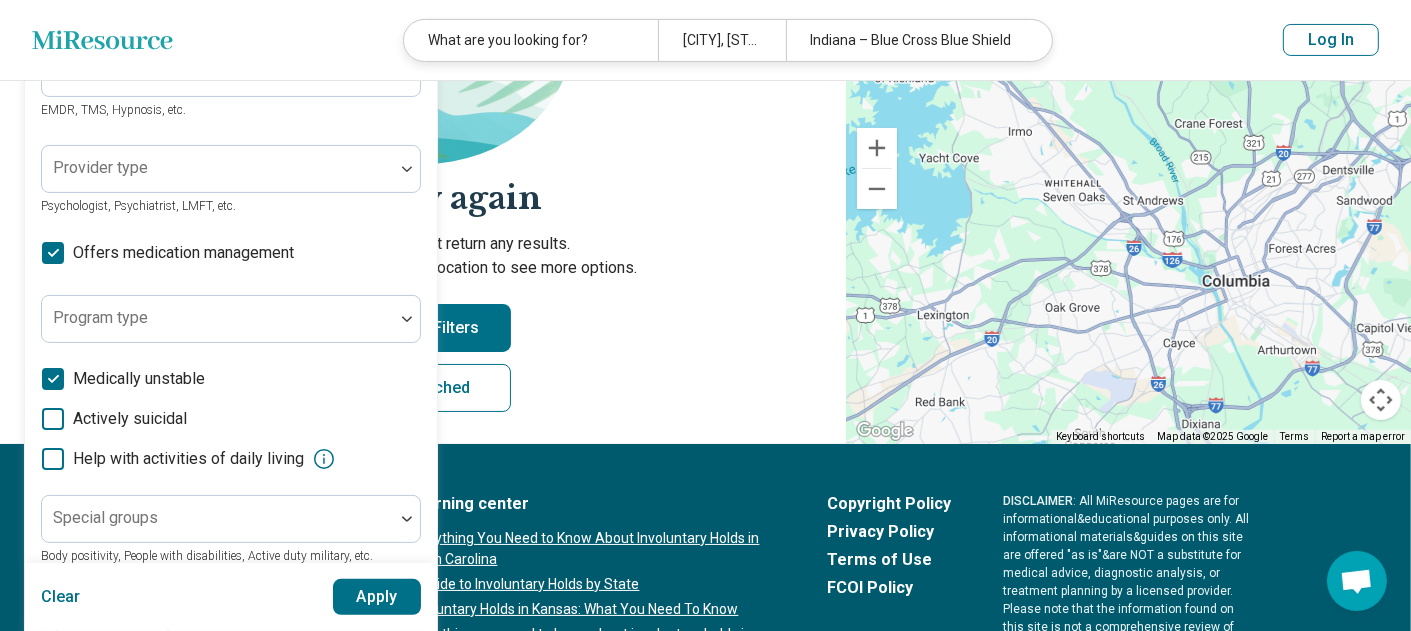 scroll, scrollTop: 10, scrollLeft: 0, axis: vertical 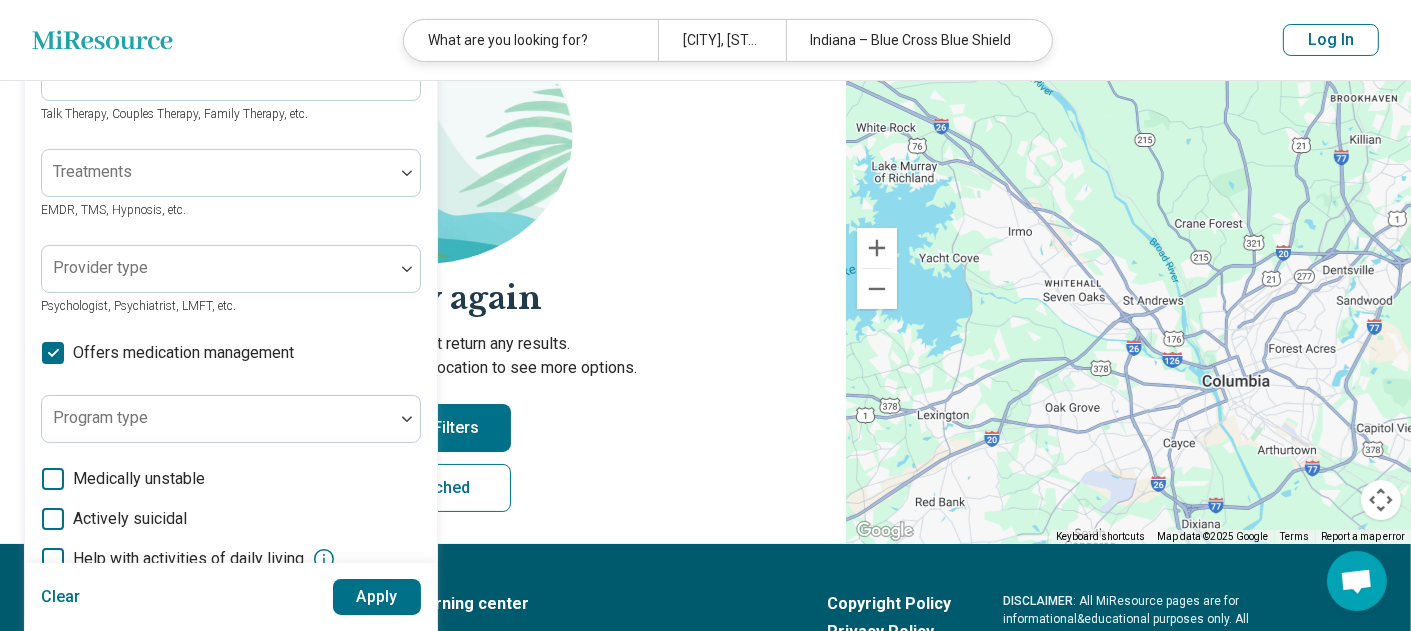 click 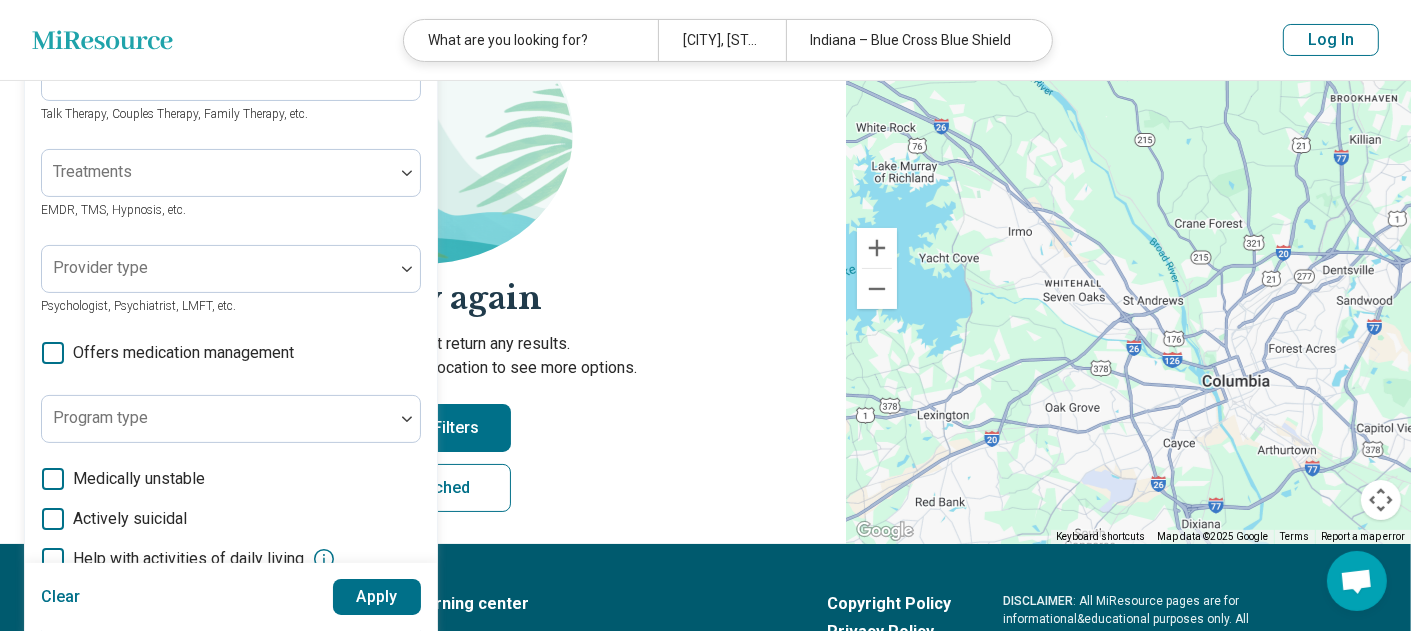 scroll, scrollTop: 10, scrollLeft: 0, axis: vertical 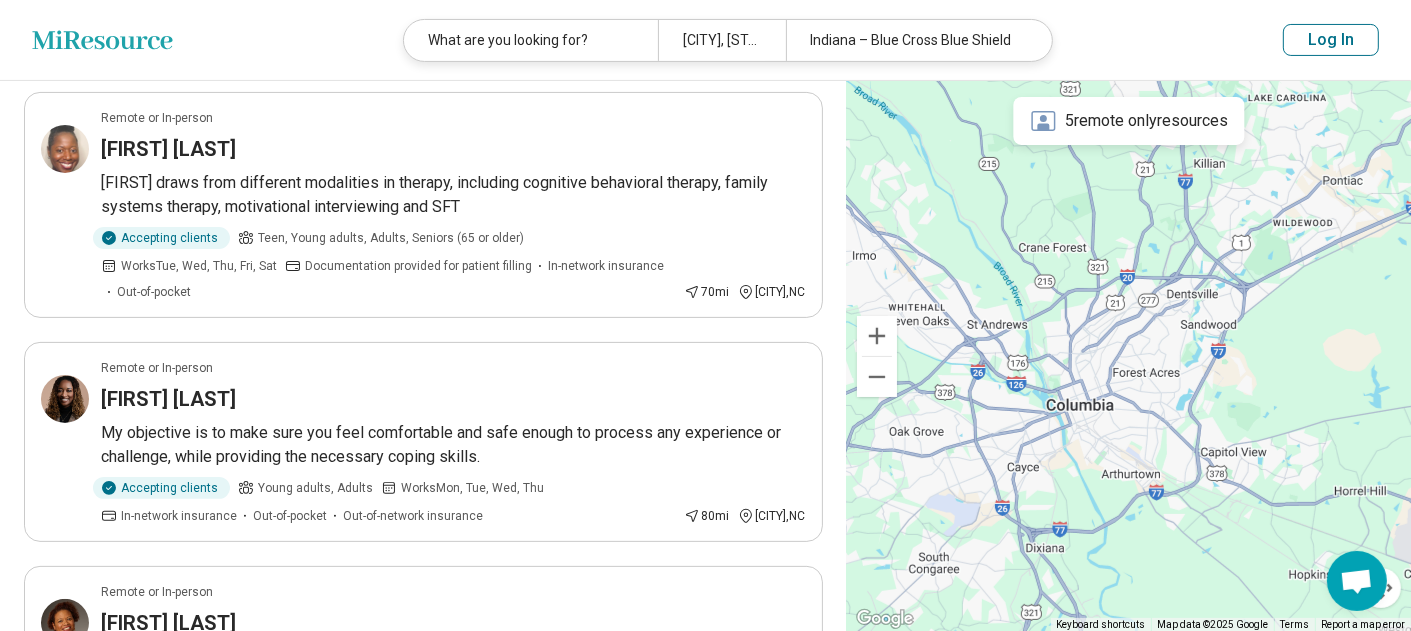 drag, startPoint x: 1073, startPoint y: 369, endPoint x: 985, endPoint y: 325, distance: 98.38699 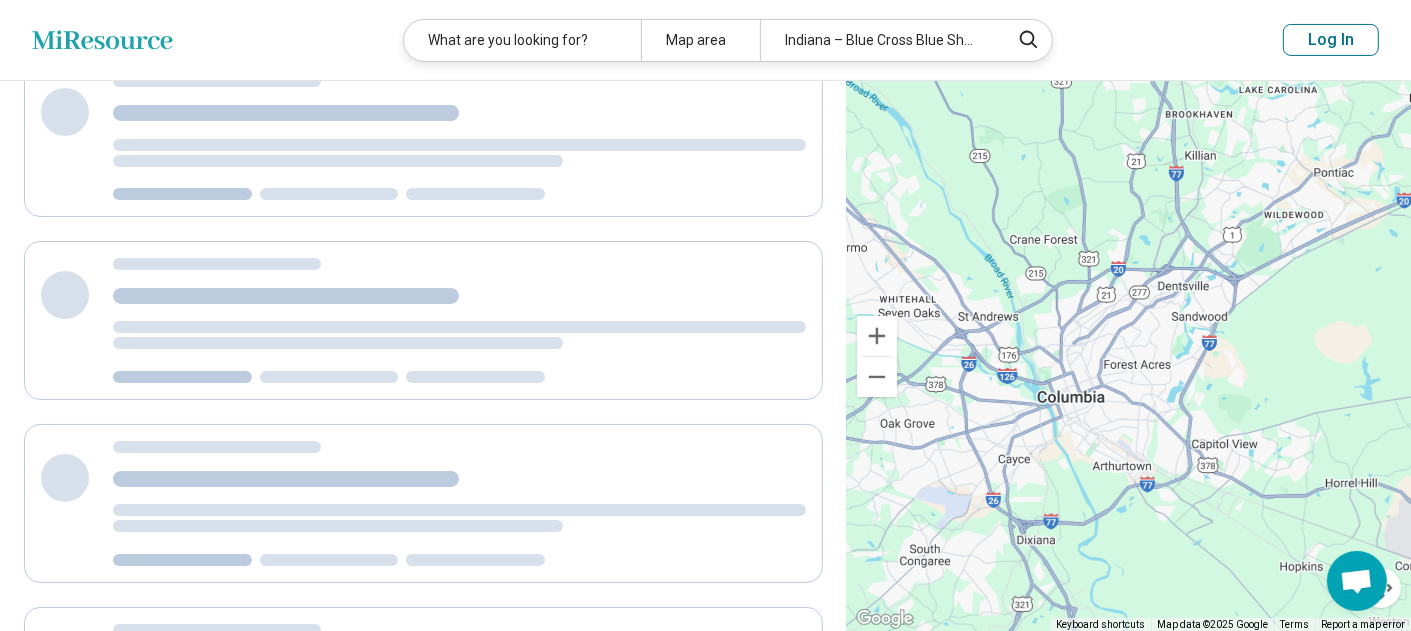 scroll, scrollTop: 292, scrollLeft: 0, axis: vertical 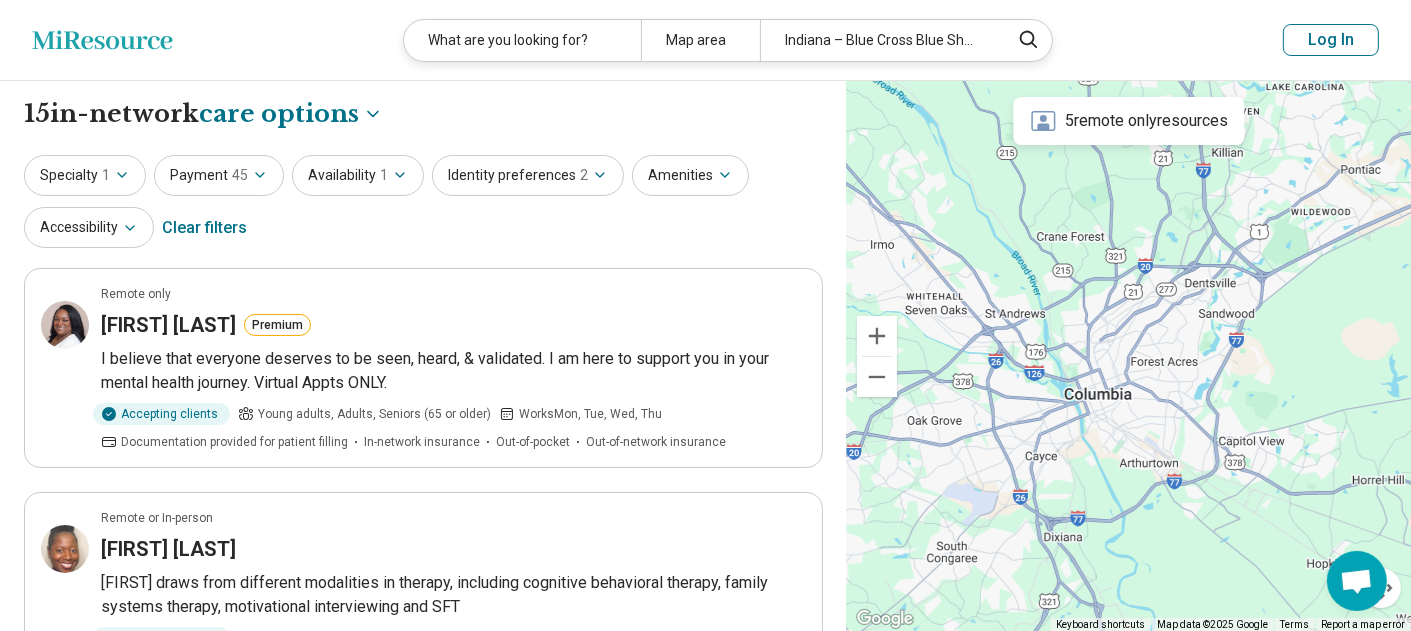 drag, startPoint x: 1024, startPoint y: 363, endPoint x: 1068, endPoint y: 359, distance: 44.181442 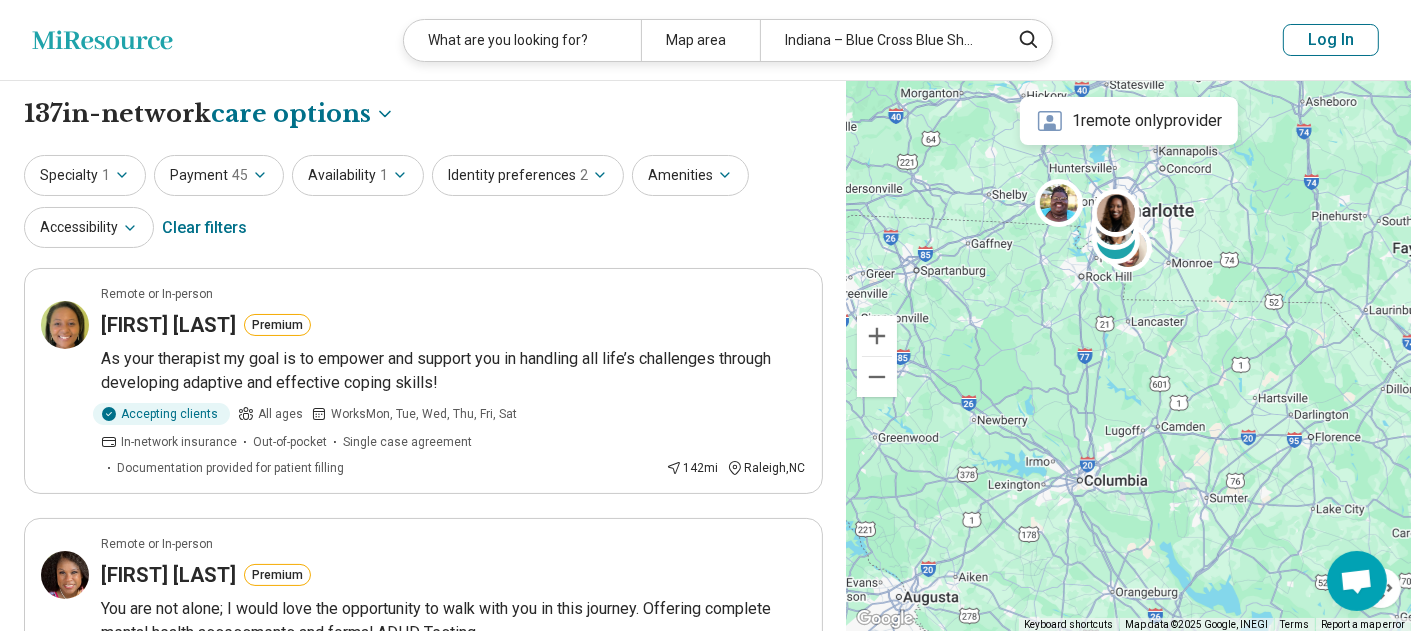 drag, startPoint x: 1080, startPoint y: 236, endPoint x: 1089, endPoint y: 383, distance: 147.27525 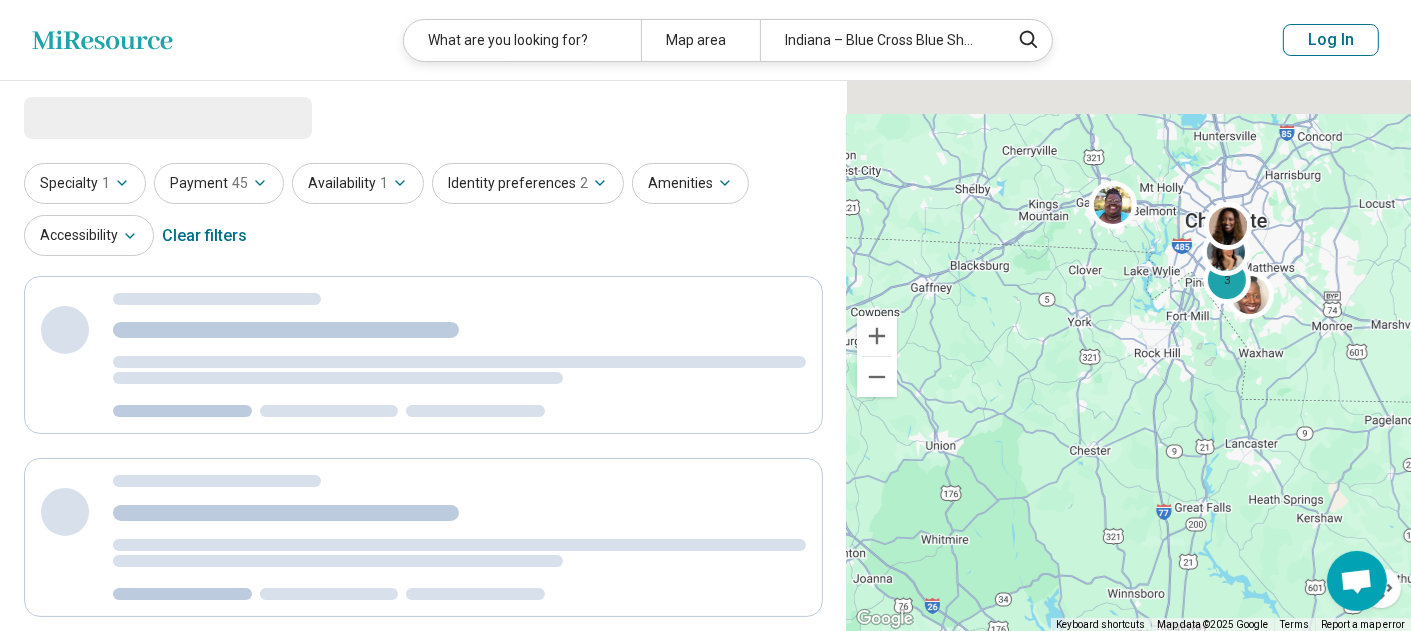 drag, startPoint x: 1124, startPoint y: 323, endPoint x: 1022, endPoint y: 617, distance: 311.19125 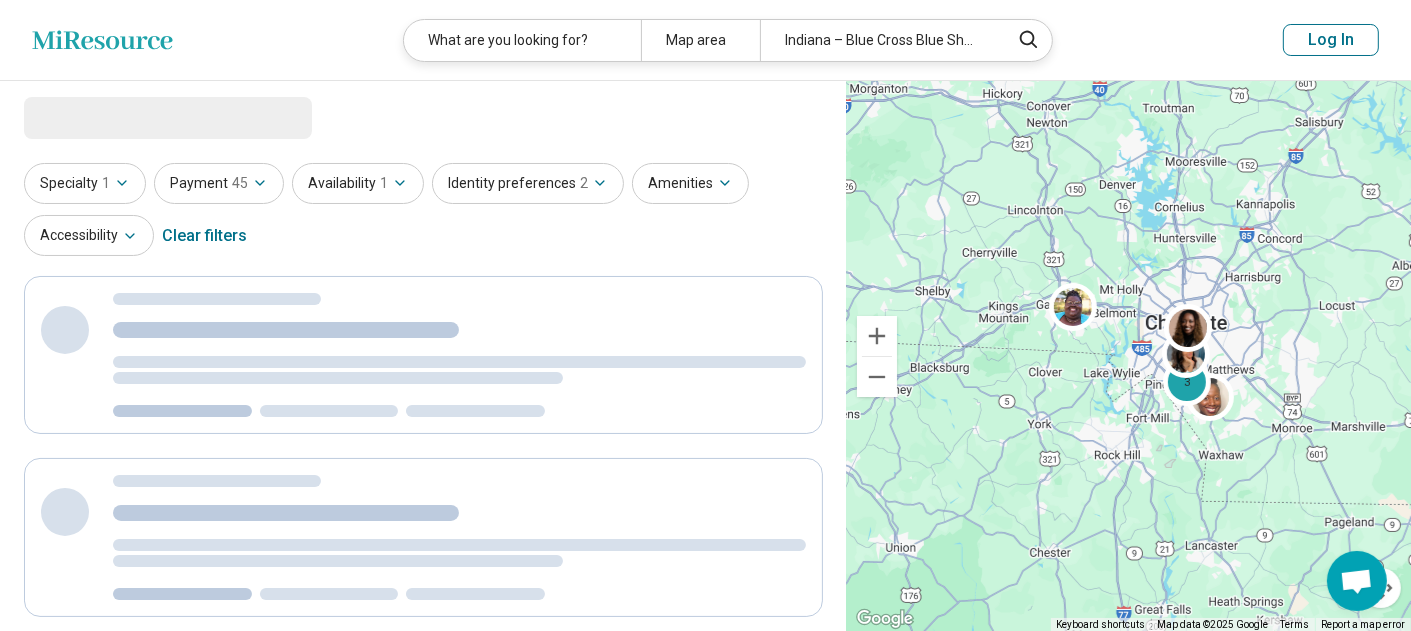 select on "***" 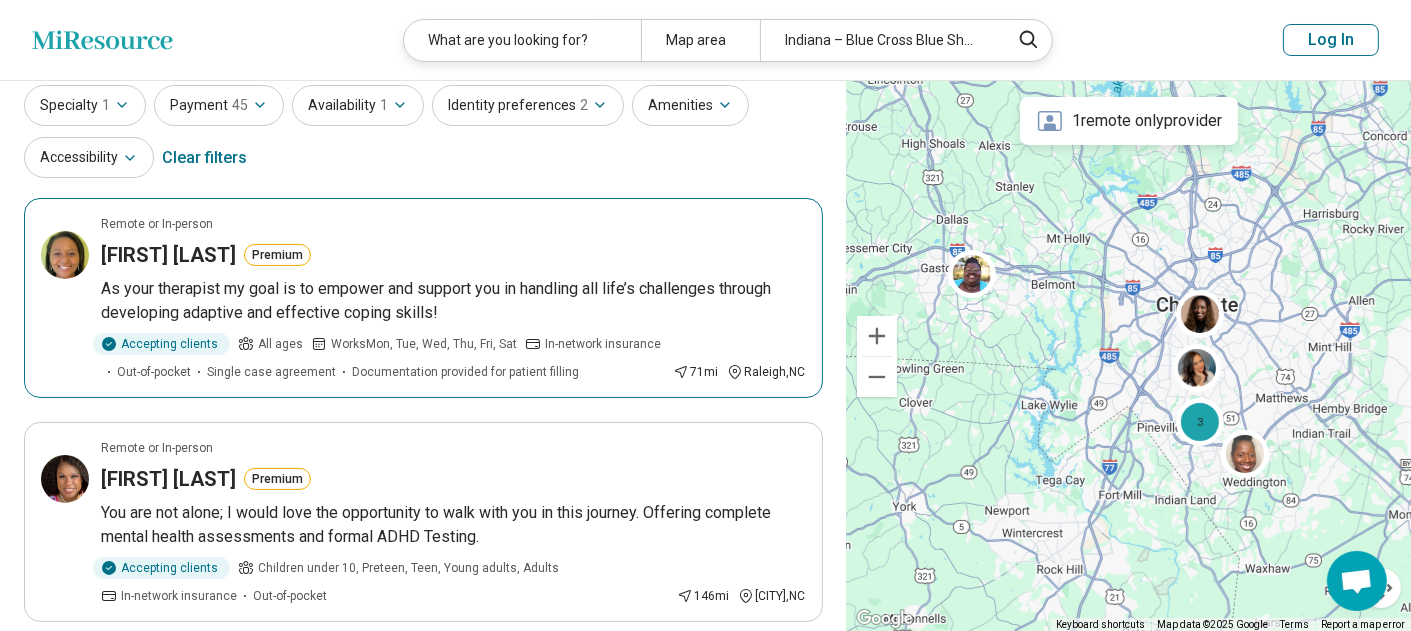 scroll, scrollTop: 0, scrollLeft: 0, axis: both 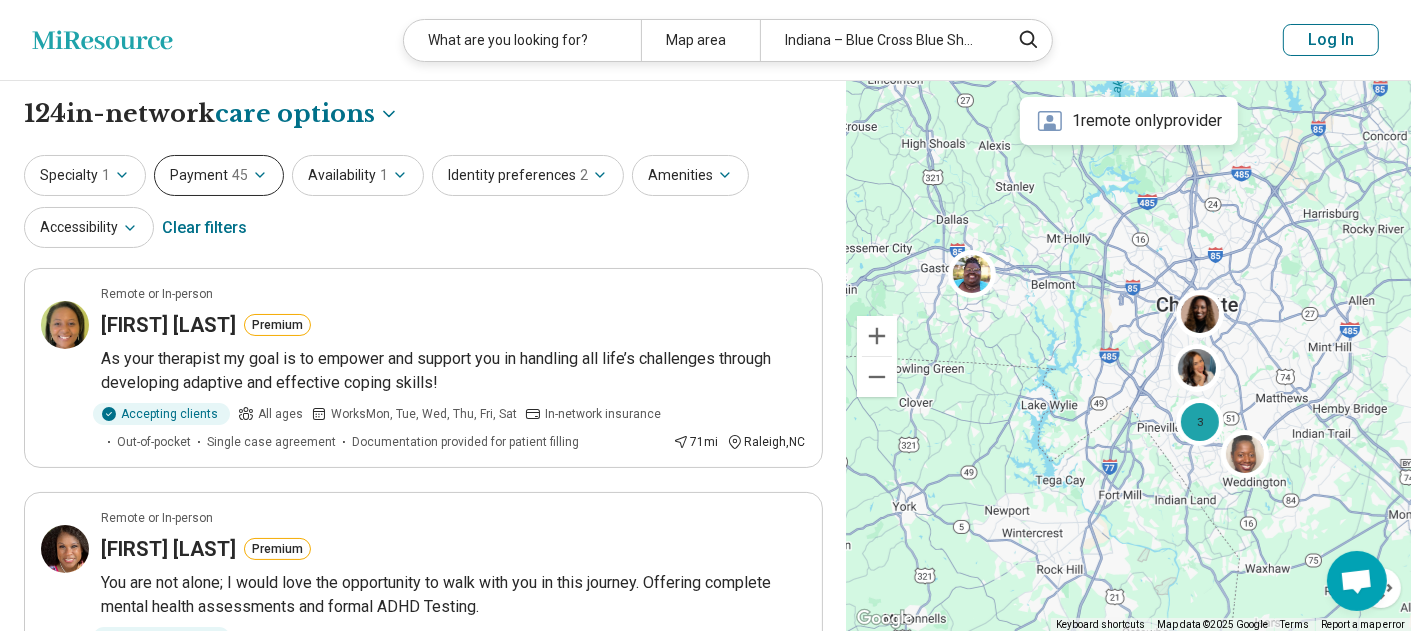 click on "Payment 45" at bounding box center [219, 175] 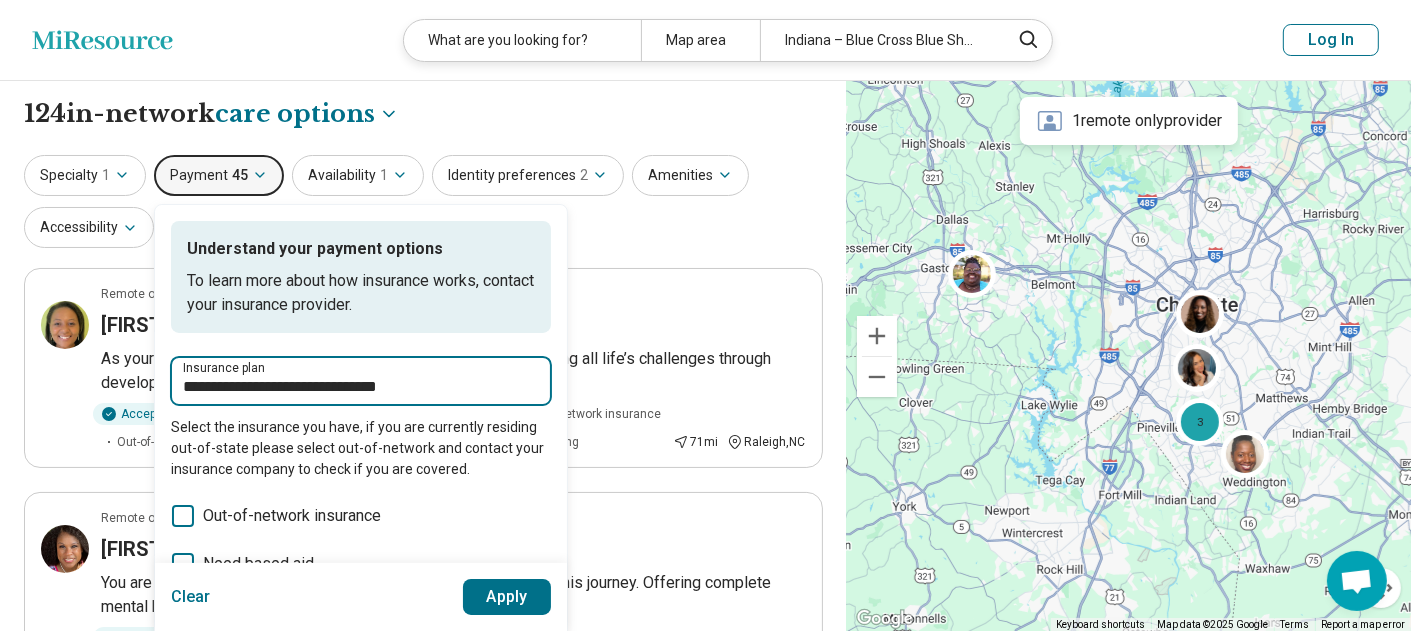 click on "**********" at bounding box center (361, 387) 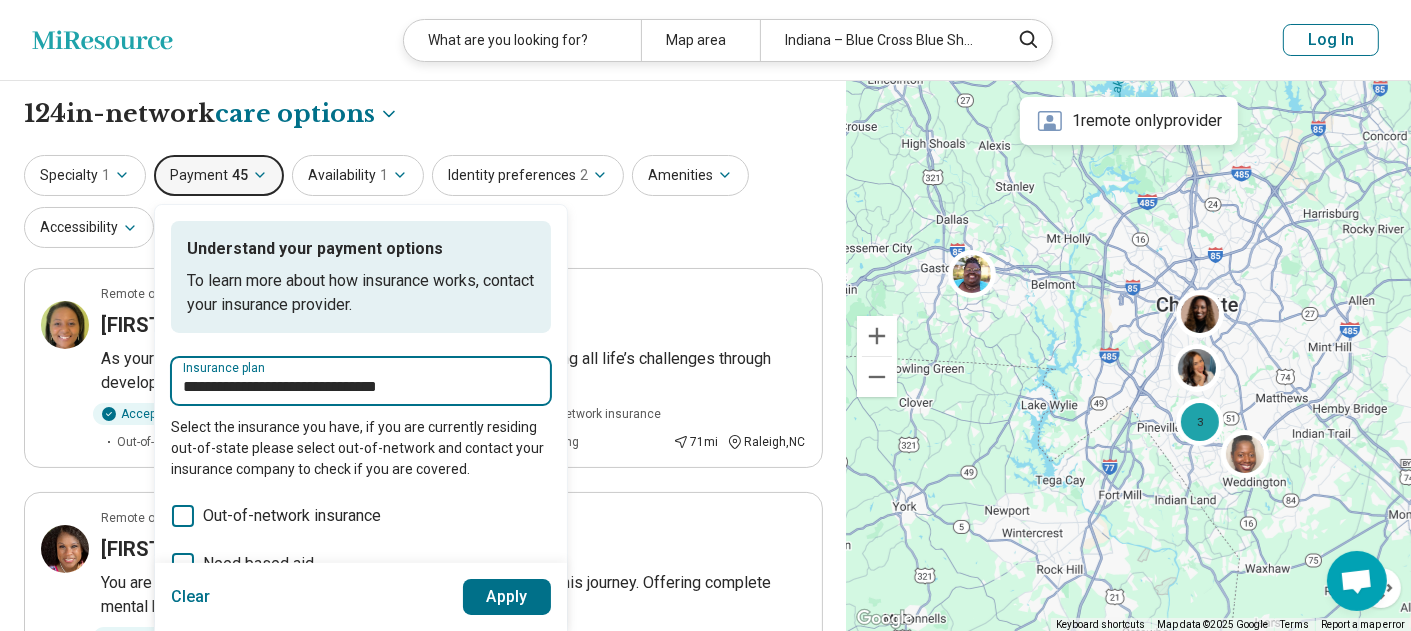 click on "**********" at bounding box center [361, 387] 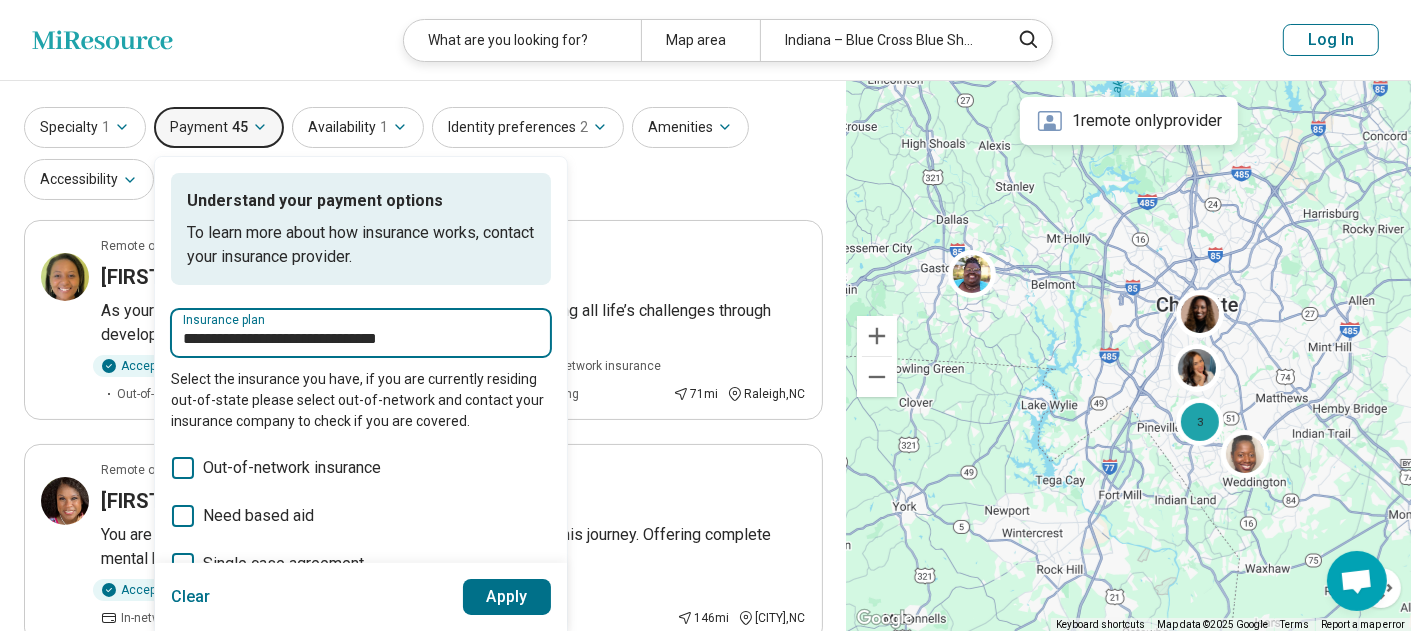 scroll, scrollTop: 0, scrollLeft: 0, axis: both 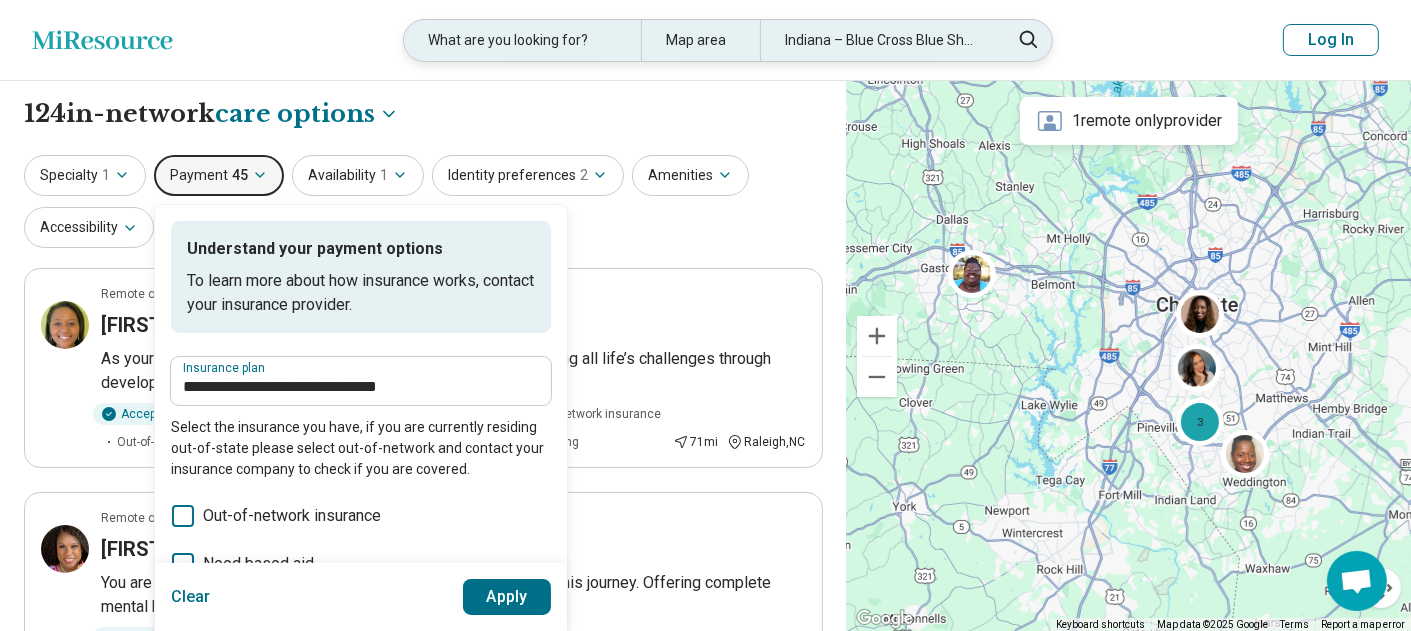 click on "Indiana – Blue Cross Blue Shield" at bounding box center (878, 40) 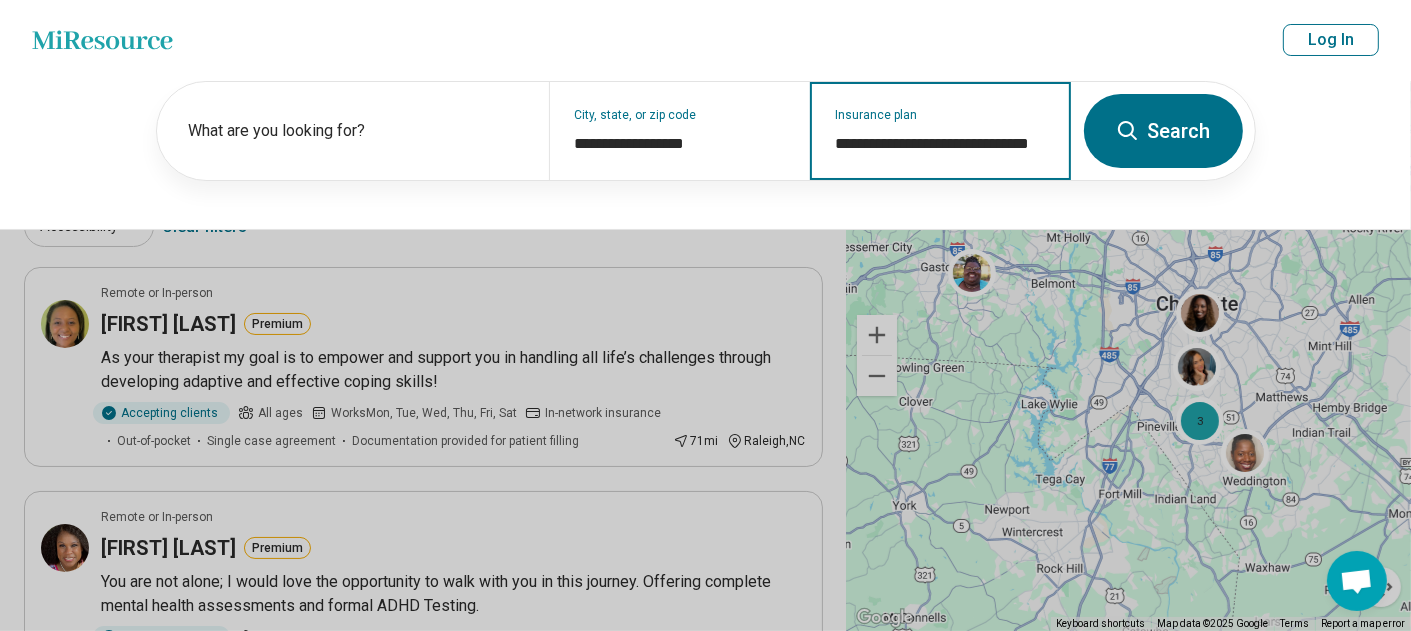 click on "**********" at bounding box center [941, 144] 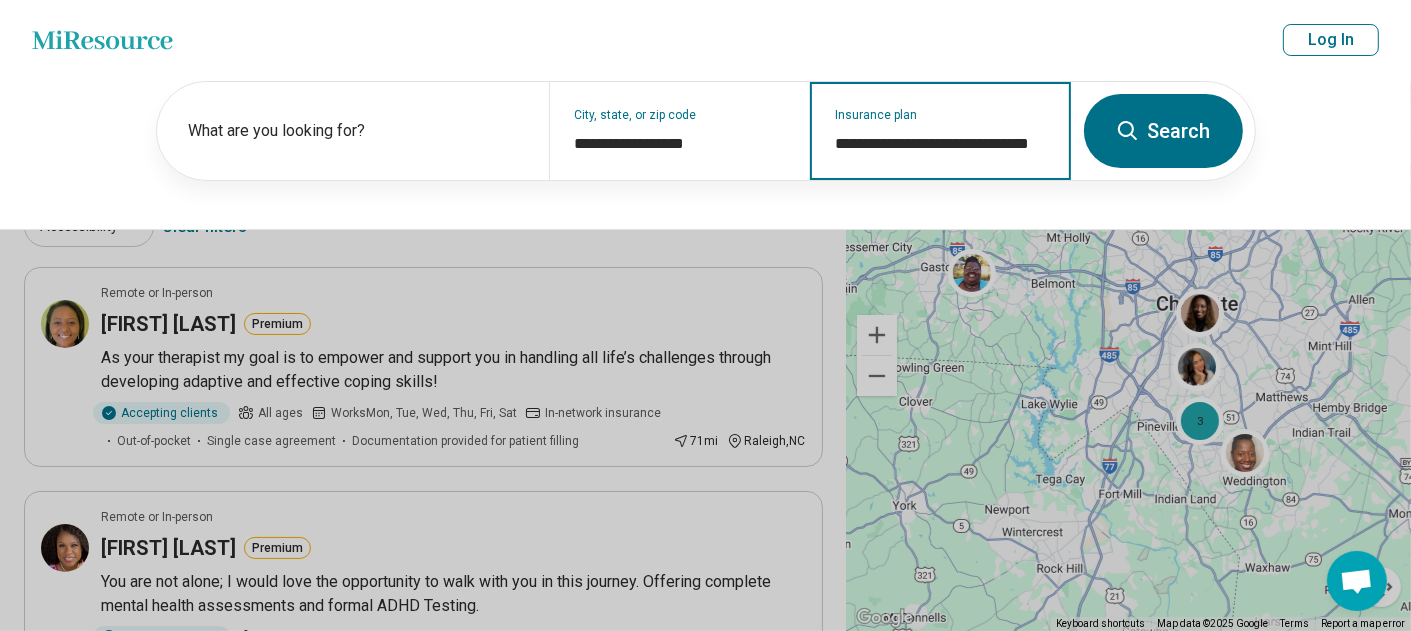 scroll, scrollTop: 0, scrollLeft: 16, axis: horizontal 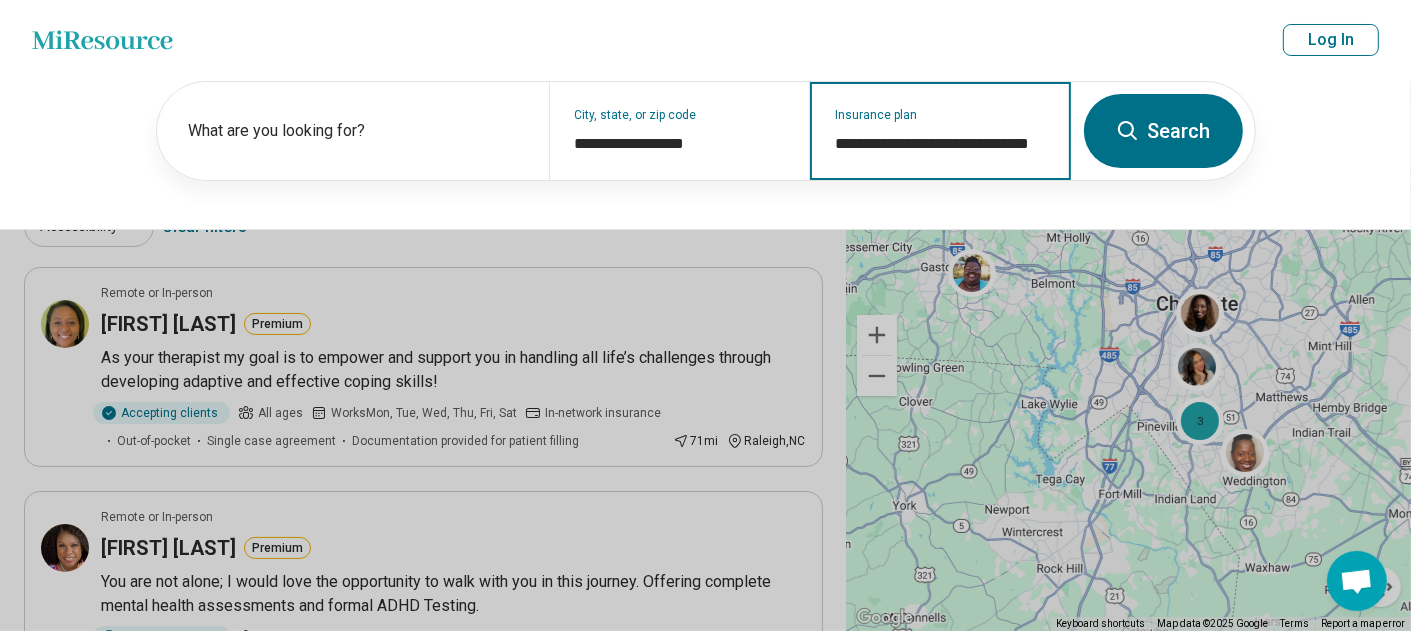 drag, startPoint x: 931, startPoint y: 146, endPoint x: 1089, endPoint y: 143, distance: 158.02847 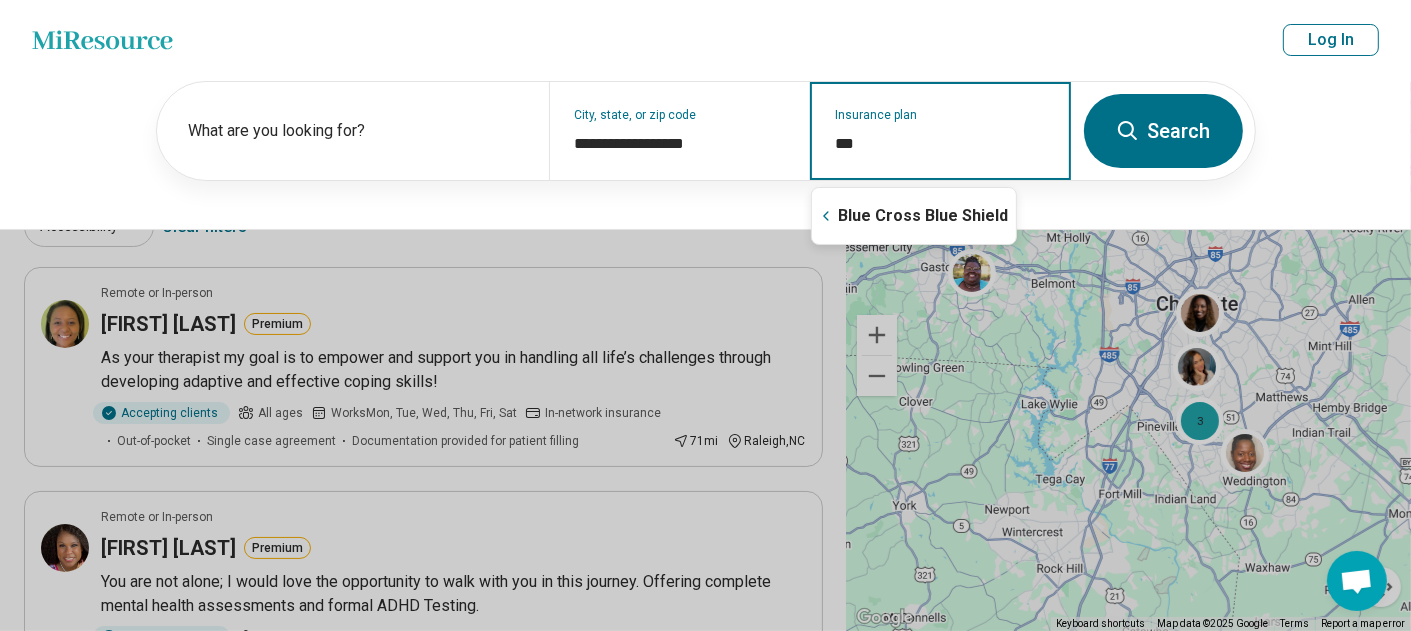 scroll, scrollTop: 0, scrollLeft: 0, axis: both 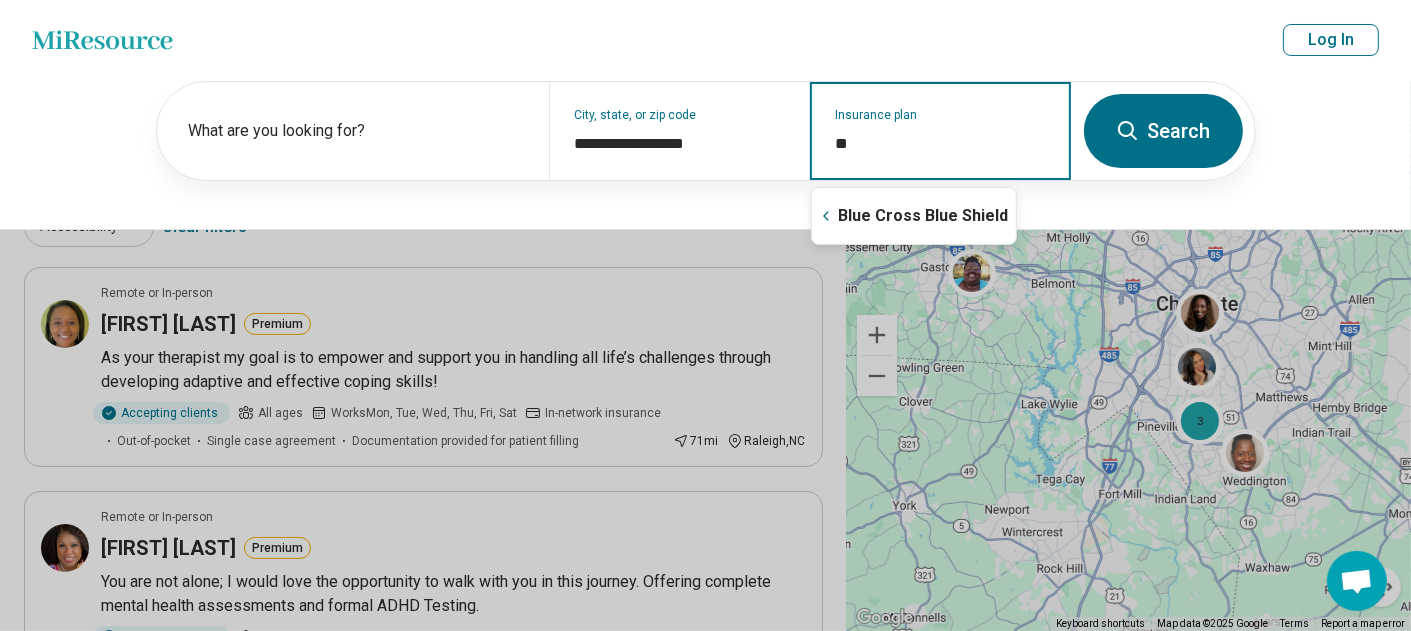 type on "*" 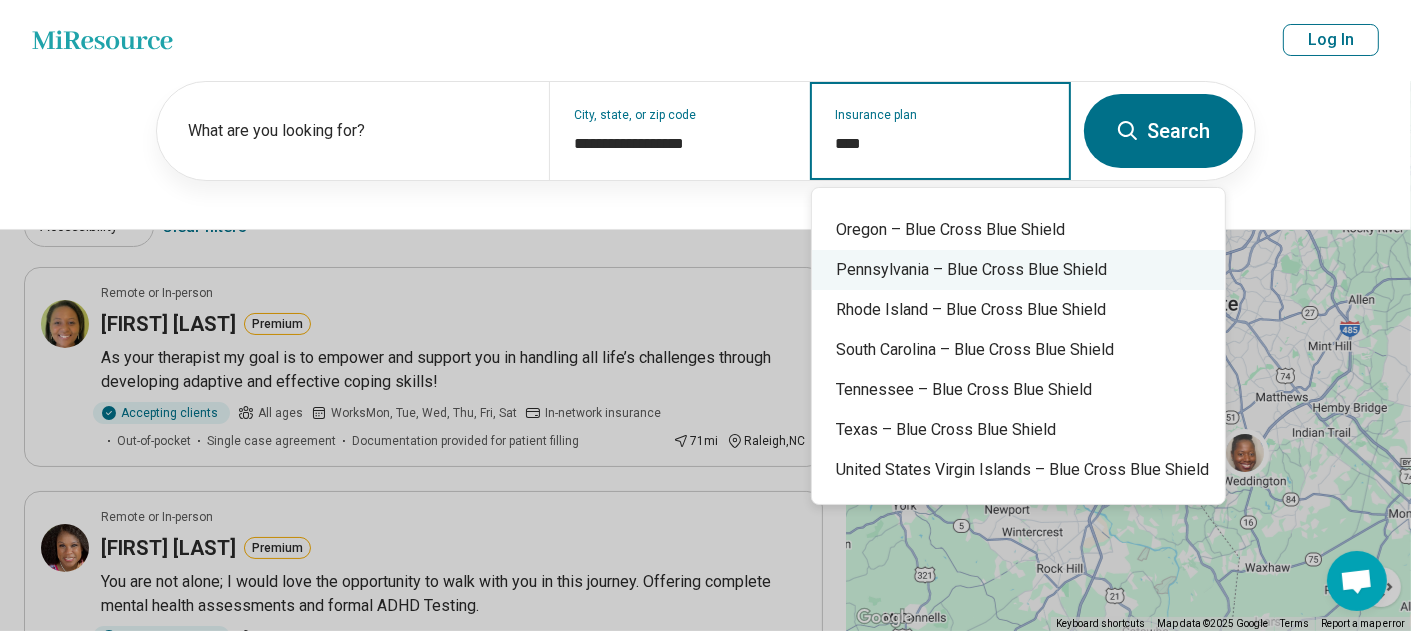 scroll, scrollTop: 1300, scrollLeft: 0, axis: vertical 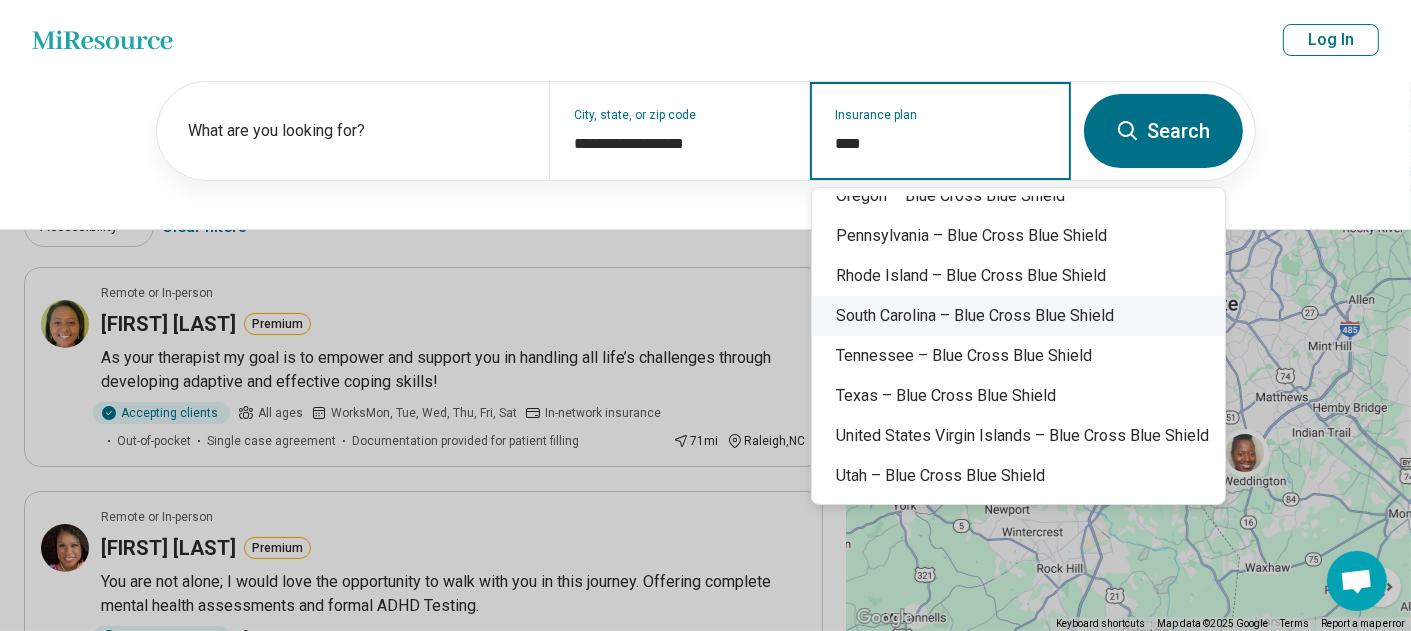 click on "South Carolina – Blue Cross Blue Shield" at bounding box center [1018, 316] 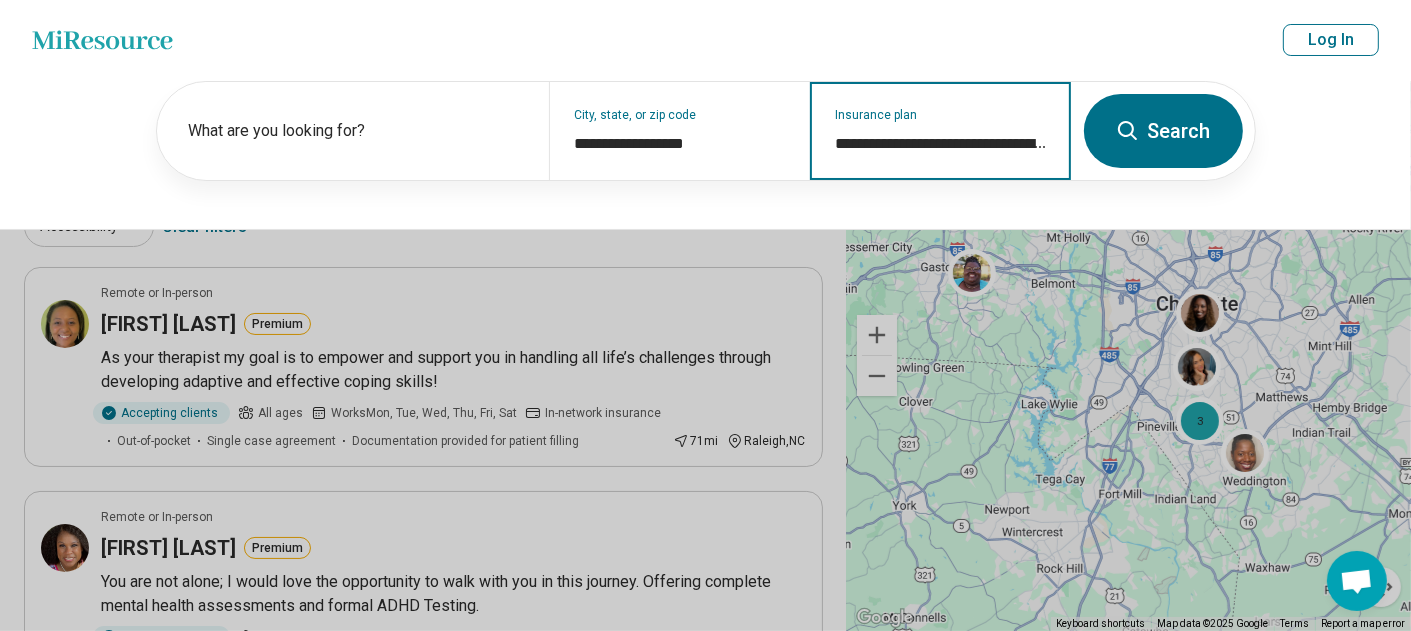 type on "**********" 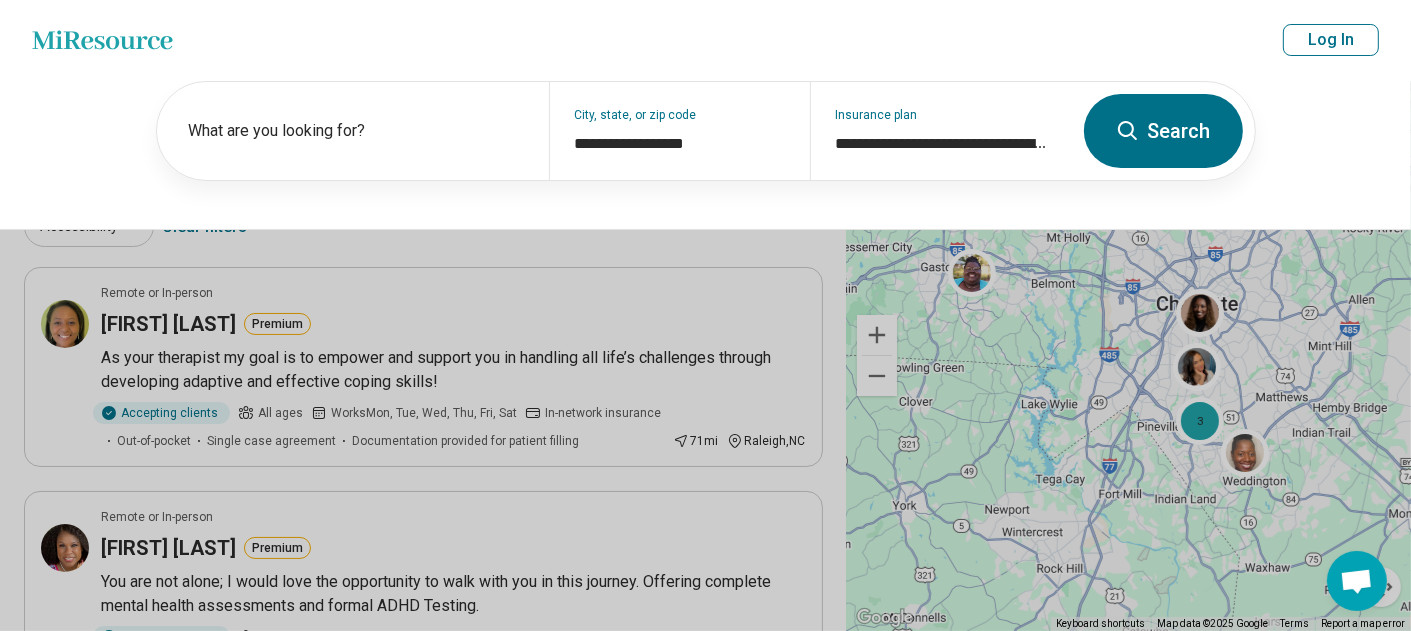 click on "Search" at bounding box center (1163, 131) 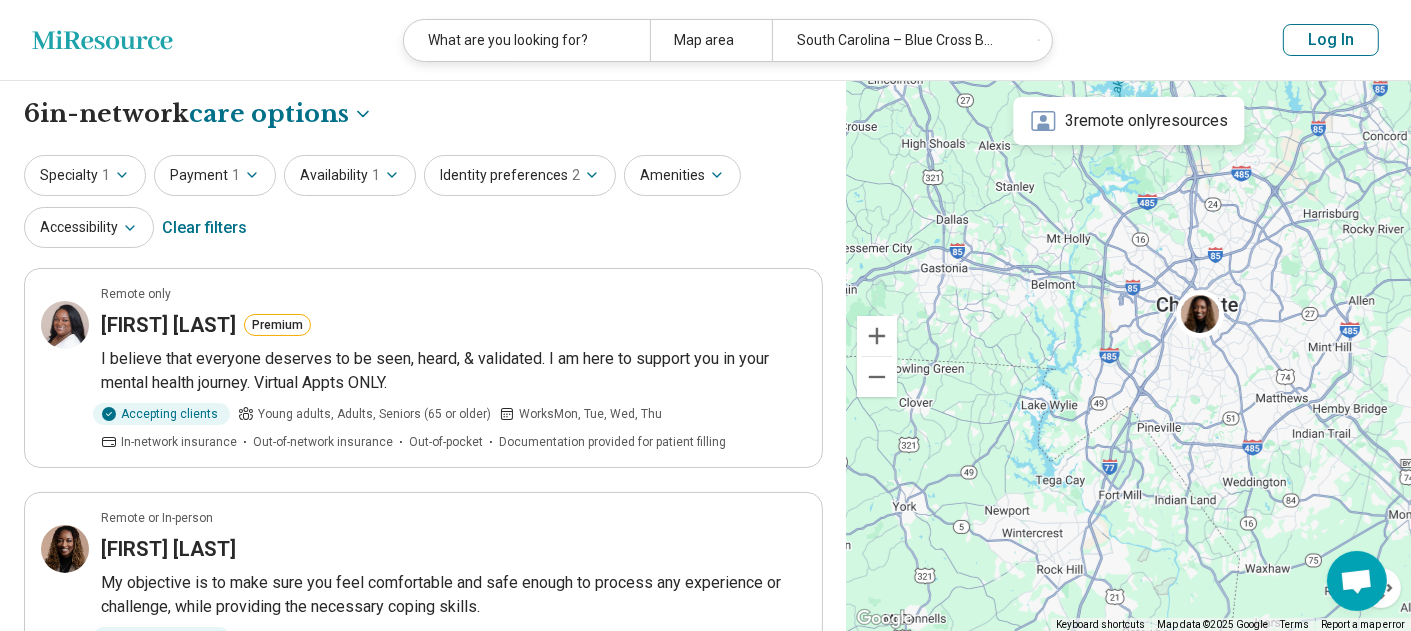 click on "Specialty 1 Payment 1 Availability 1 Identity preferences 2 Amenities Accessibility Clear filters" at bounding box center (423, 203) 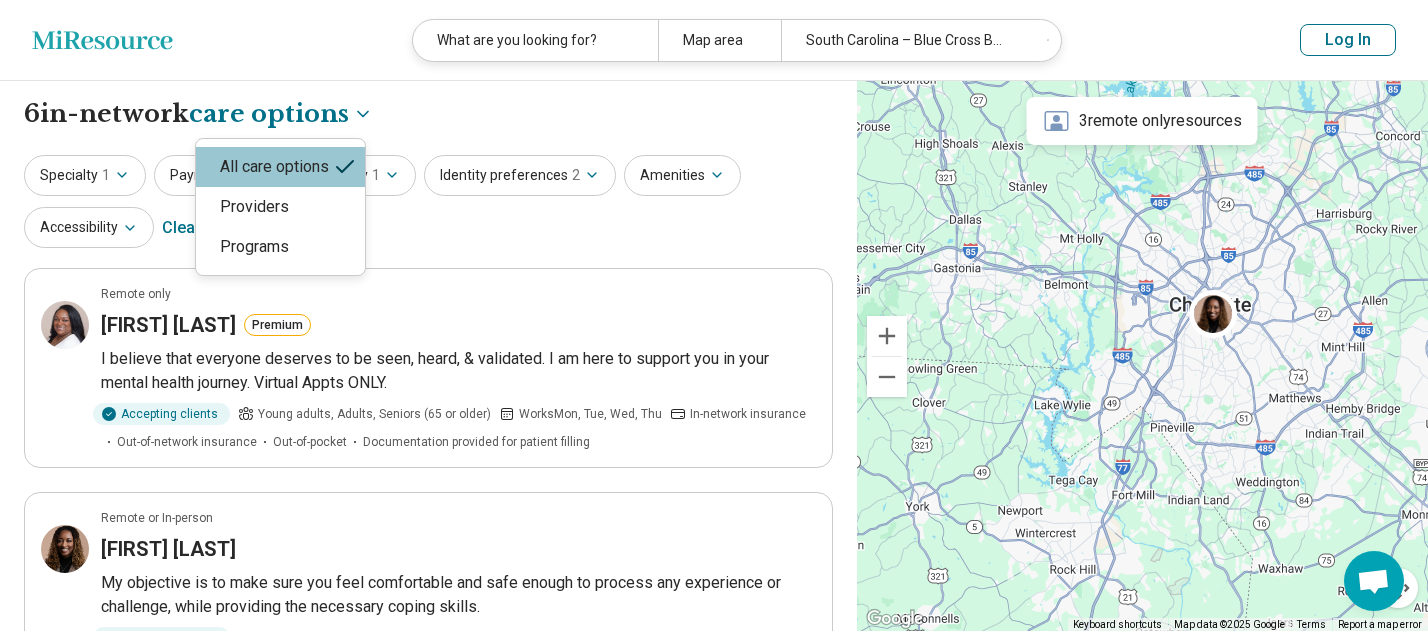 click at bounding box center (714, 315) 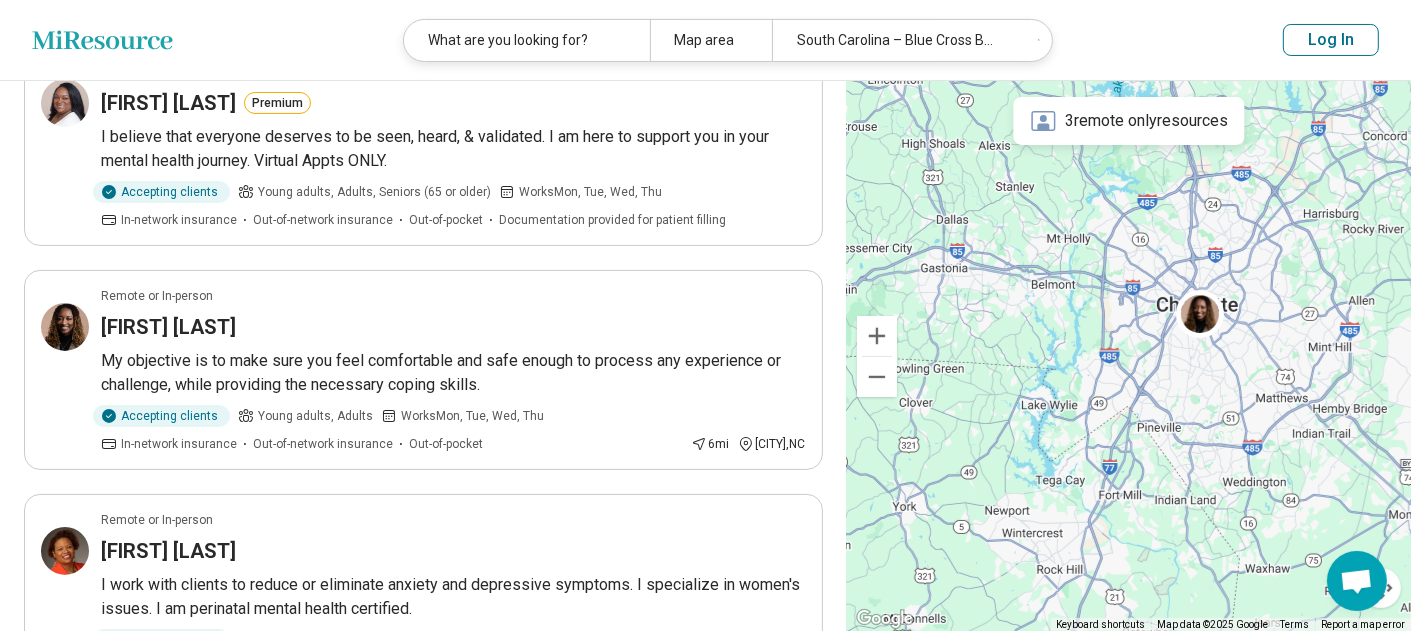 scroll, scrollTop: 100, scrollLeft: 0, axis: vertical 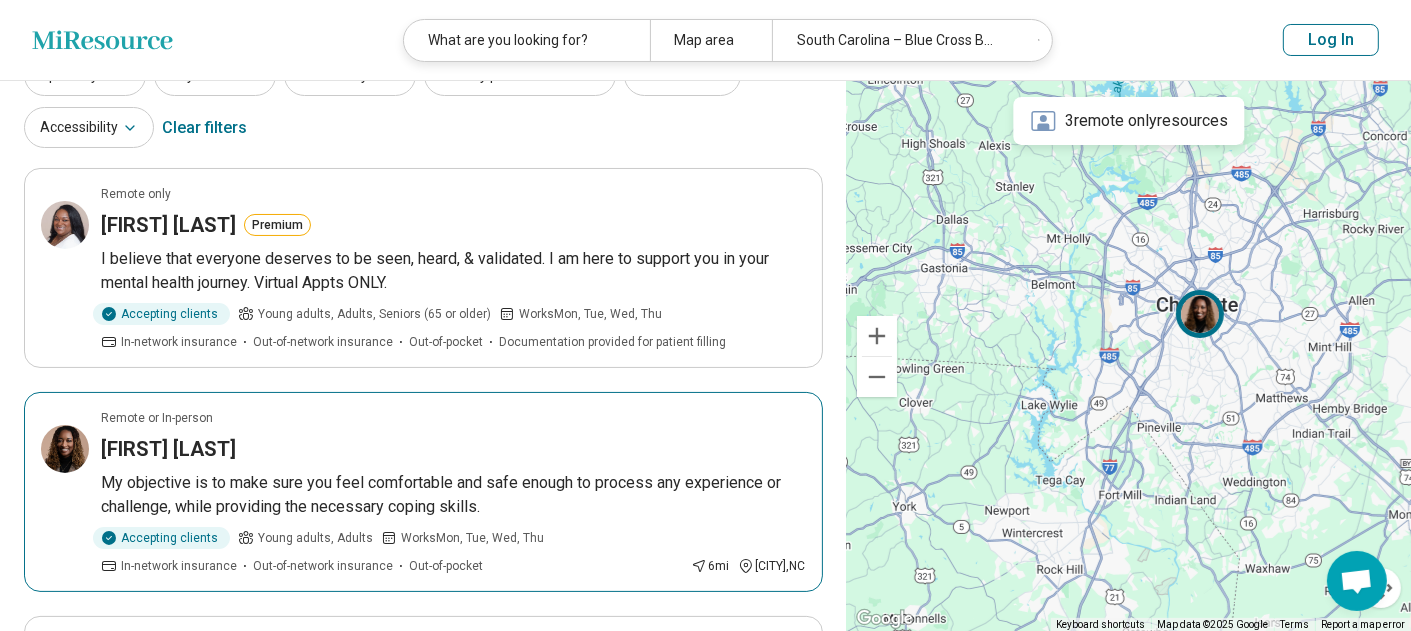 drag, startPoint x: 160, startPoint y: 447, endPoint x: 508, endPoint y: 485, distance: 350.06857 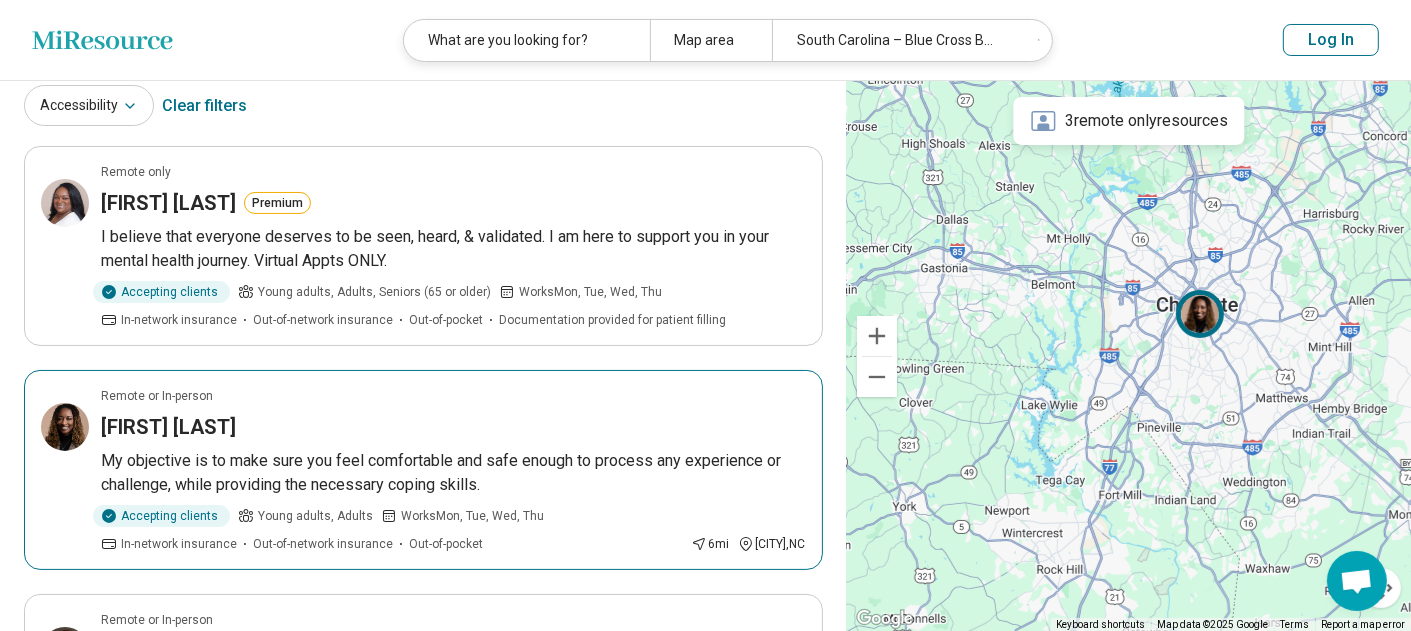 scroll, scrollTop: 0, scrollLeft: 0, axis: both 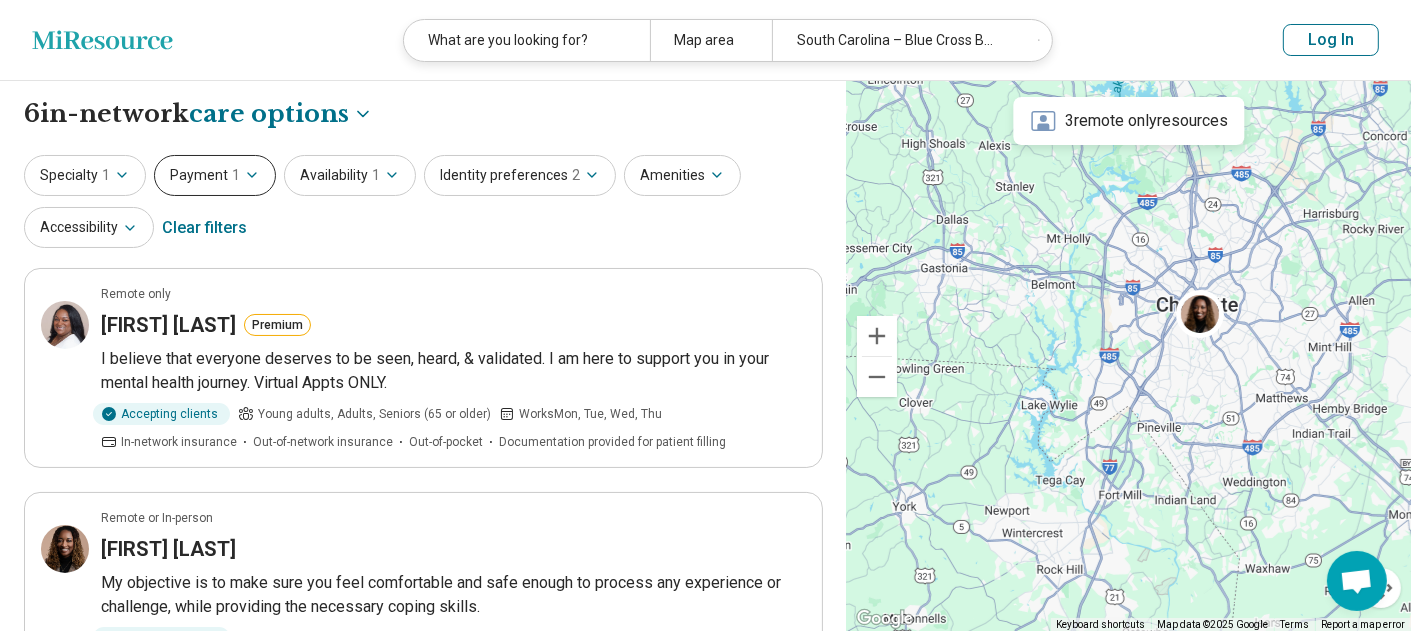 click on "Payment 1" at bounding box center [215, 175] 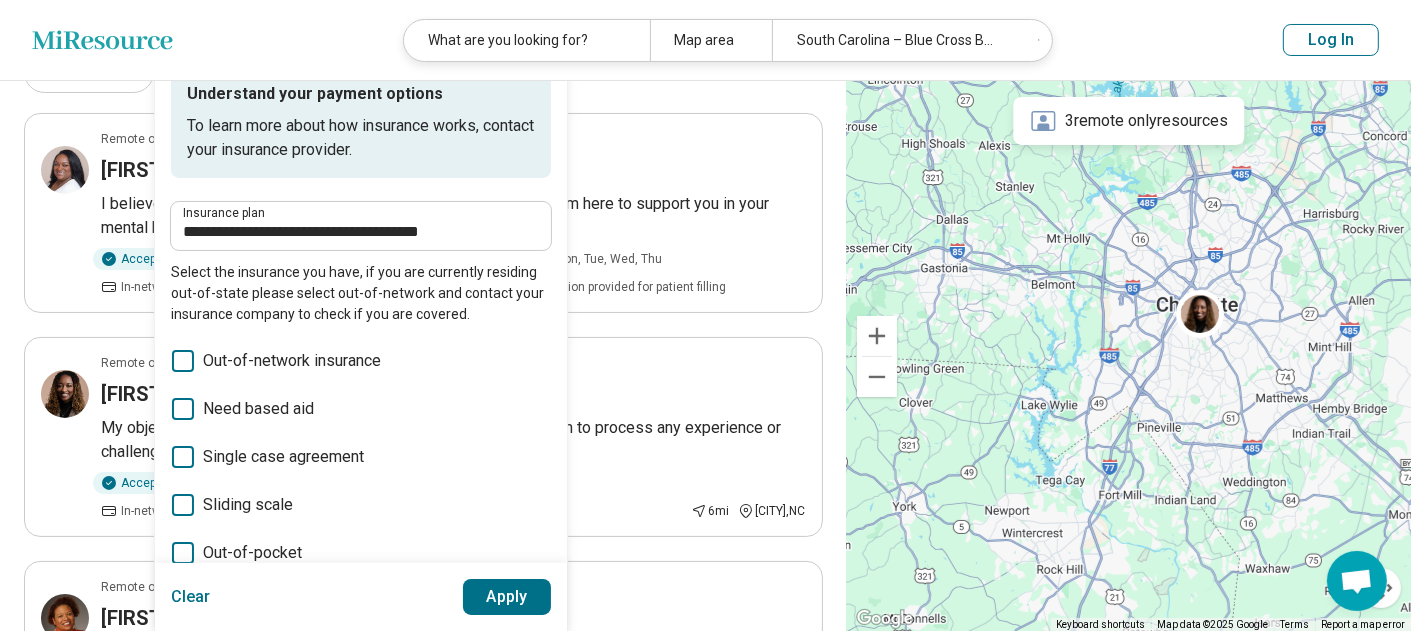 scroll, scrollTop: 100, scrollLeft: 0, axis: vertical 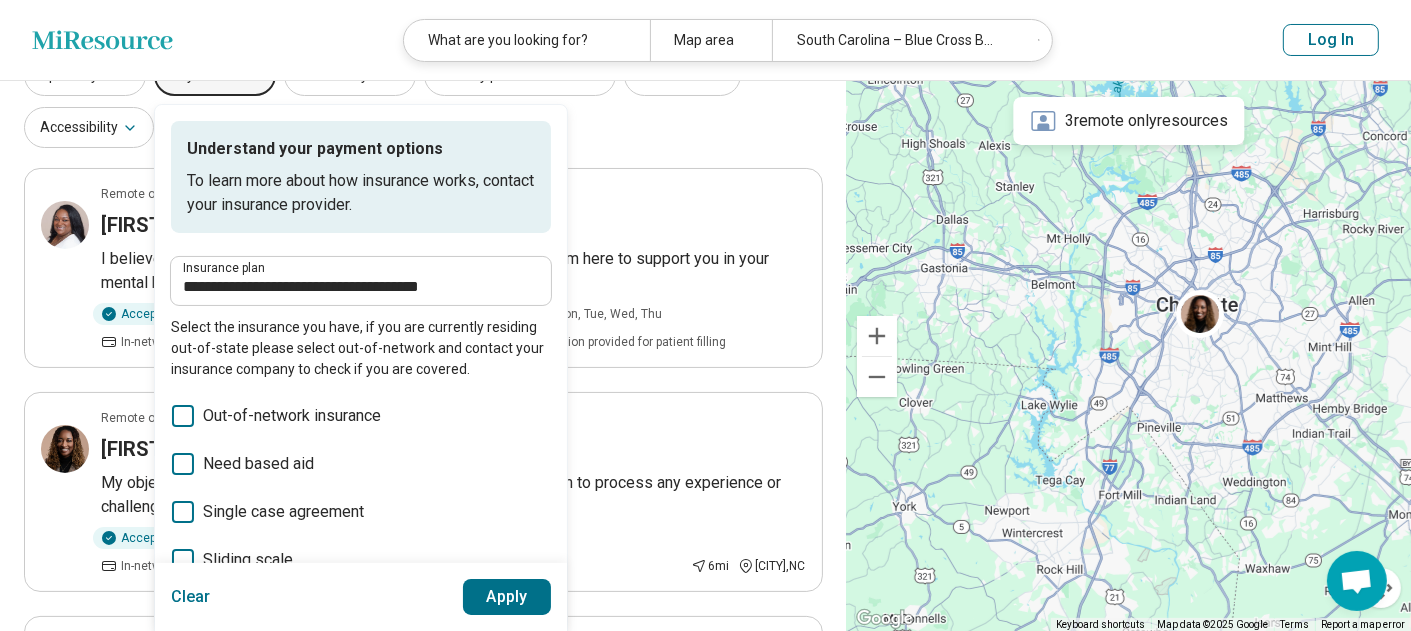 click on "**********" at bounding box center (423, 103) 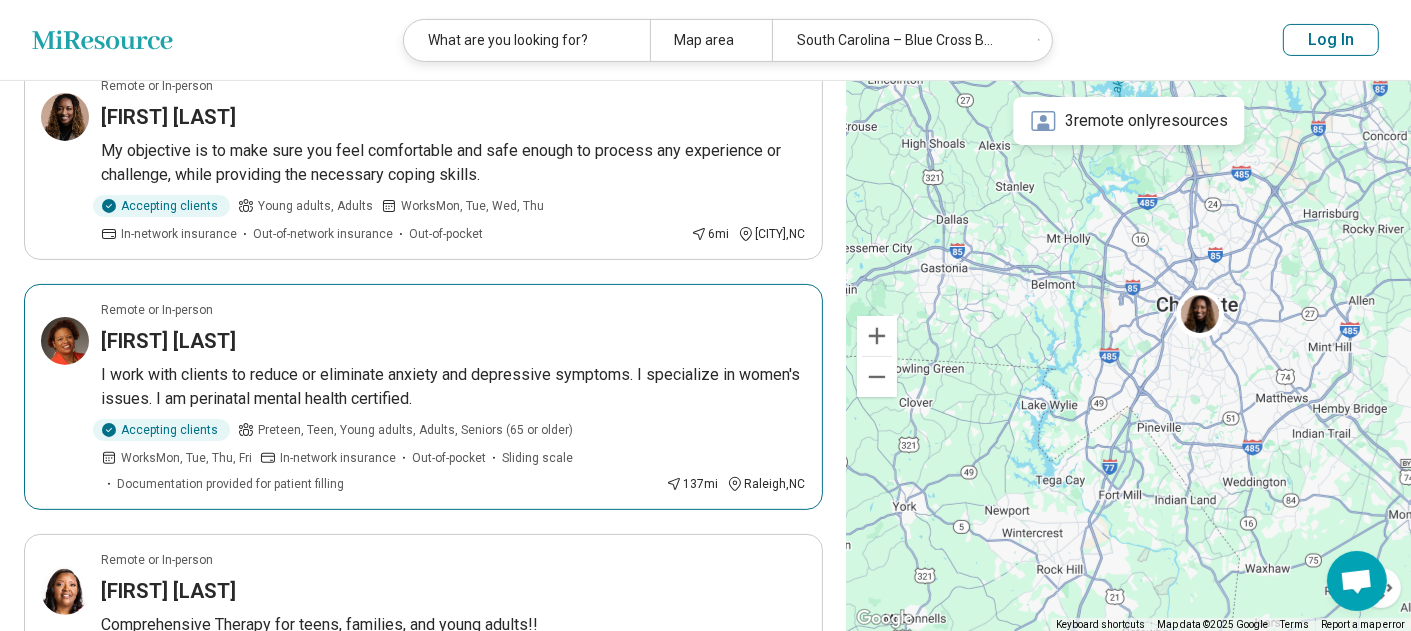 scroll, scrollTop: 400, scrollLeft: 0, axis: vertical 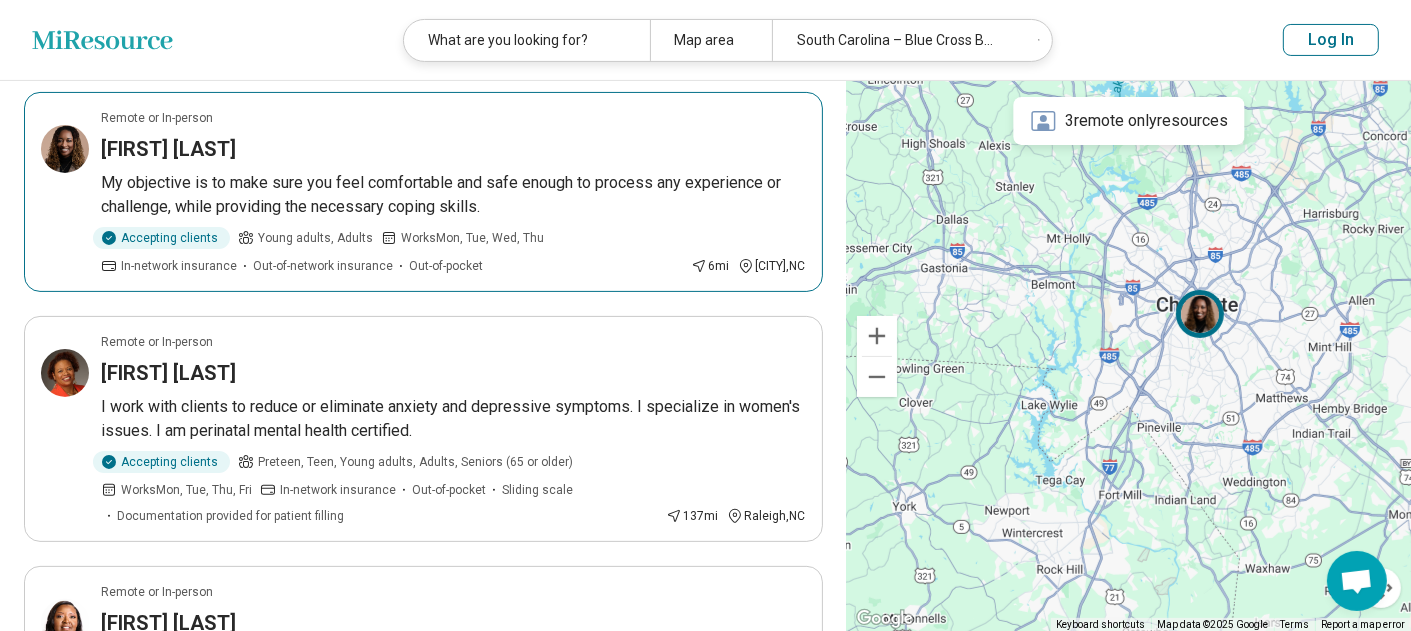 click on "[FIRST] [LAST]" at bounding box center (453, 149) 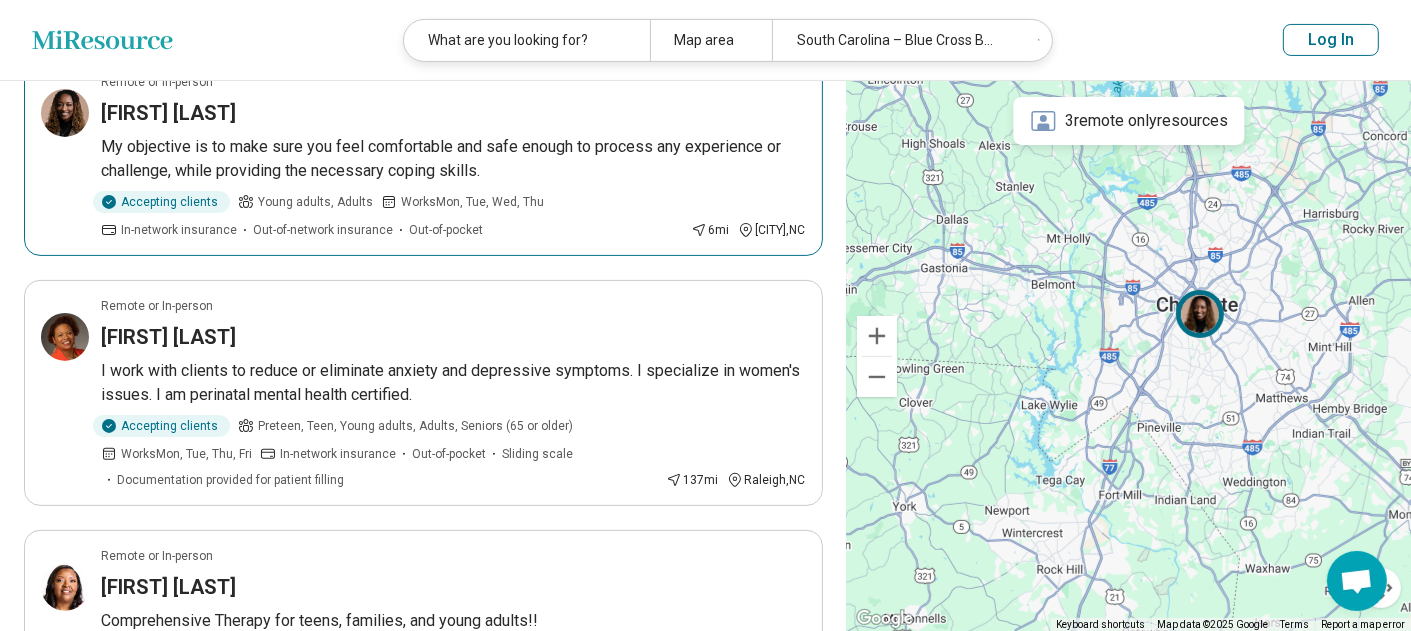 scroll, scrollTop: 500, scrollLeft: 0, axis: vertical 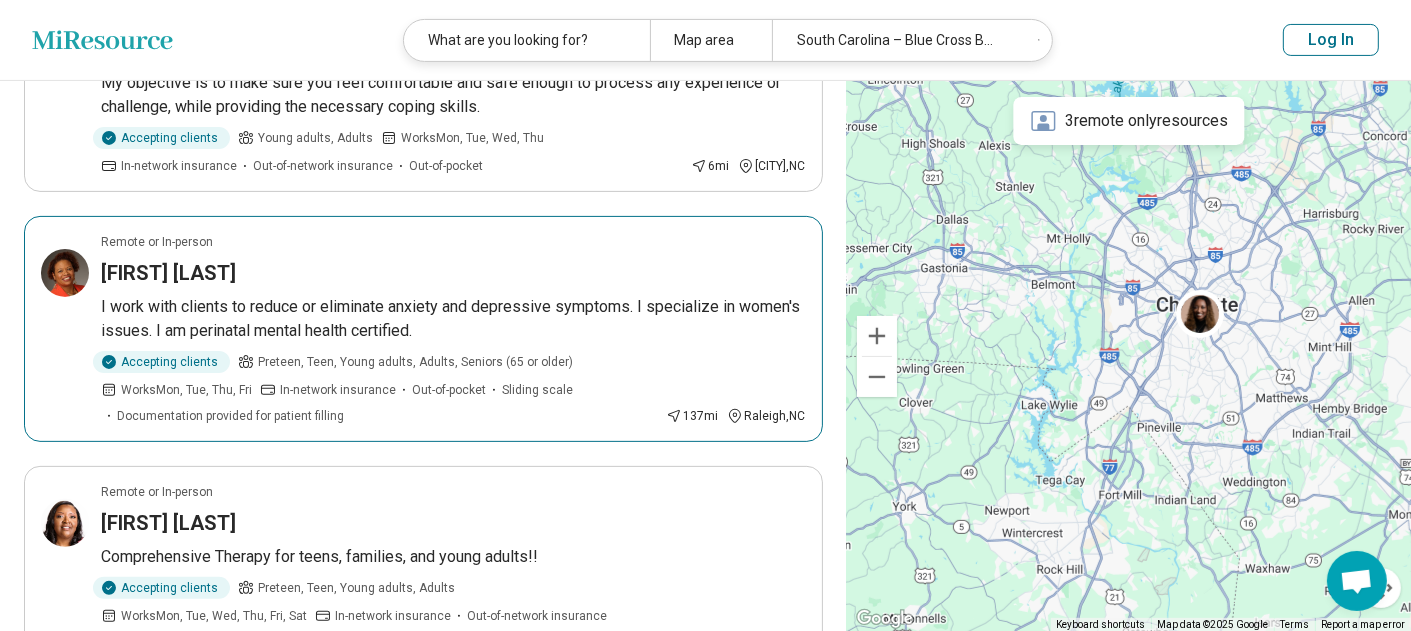 click on "[FIRST] [LAST]" at bounding box center [168, 273] 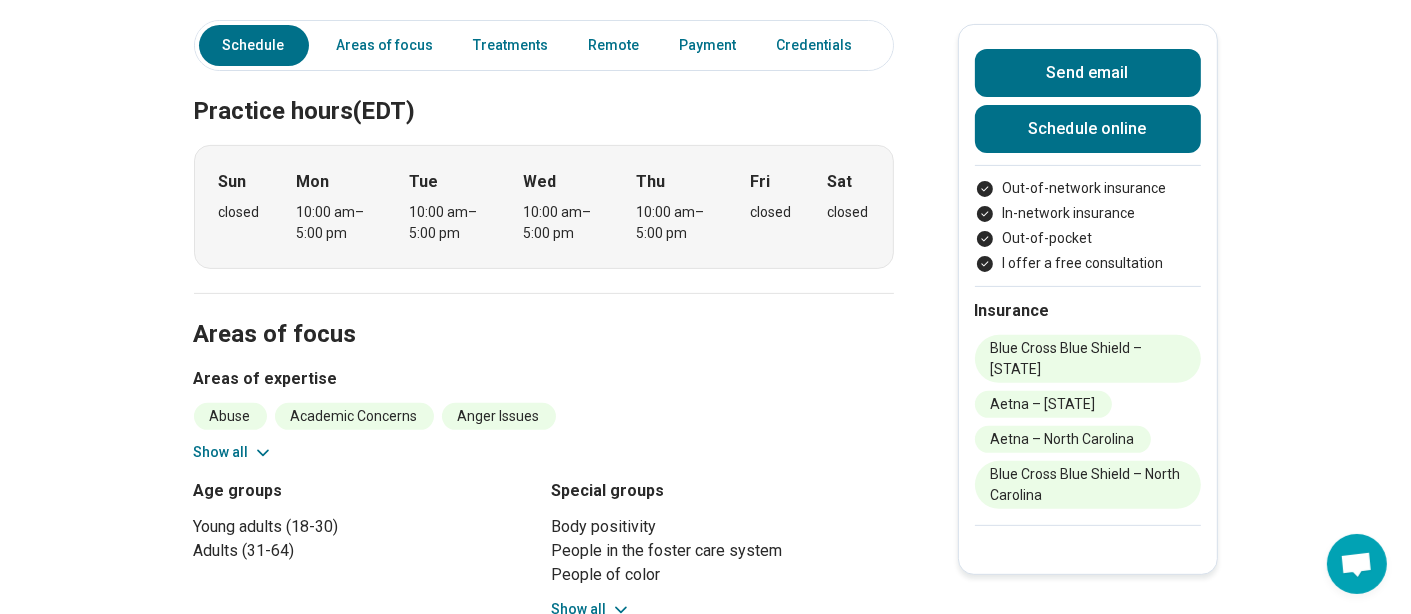 scroll, scrollTop: 300, scrollLeft: 0, axis: vertical 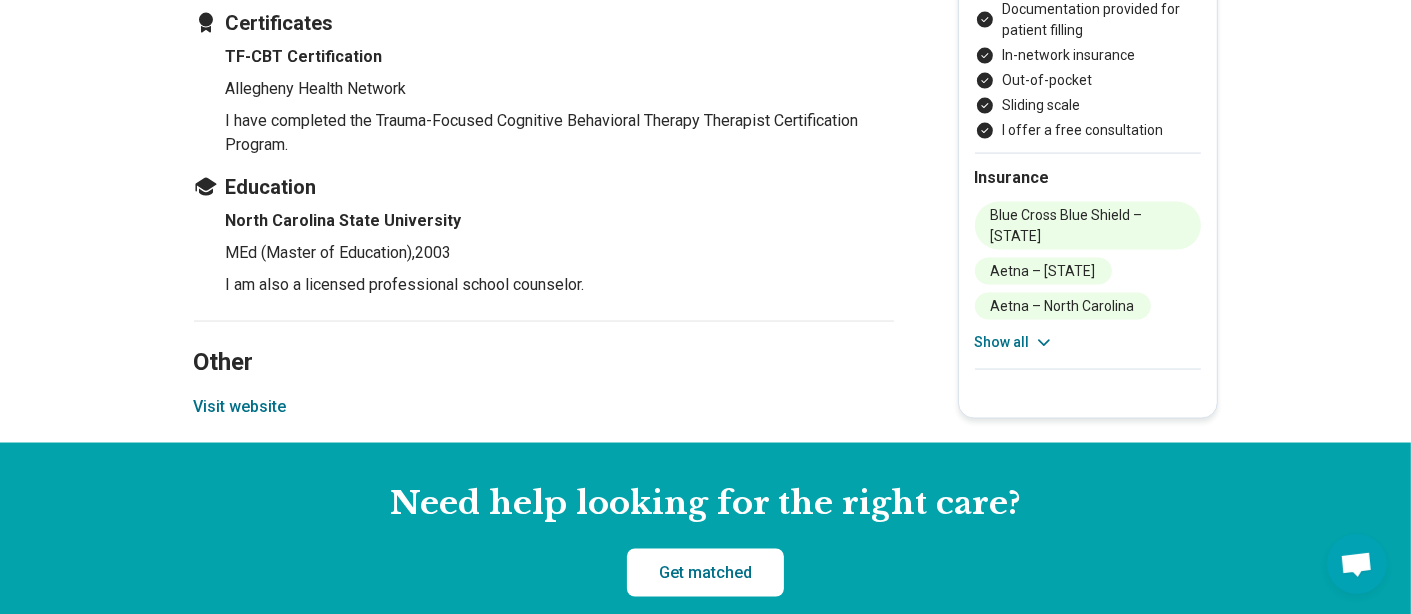 drag, startPoint x: 256, startPoint y: 410, endPoint x: 224, endPoint y: 401, distance: 33.24154 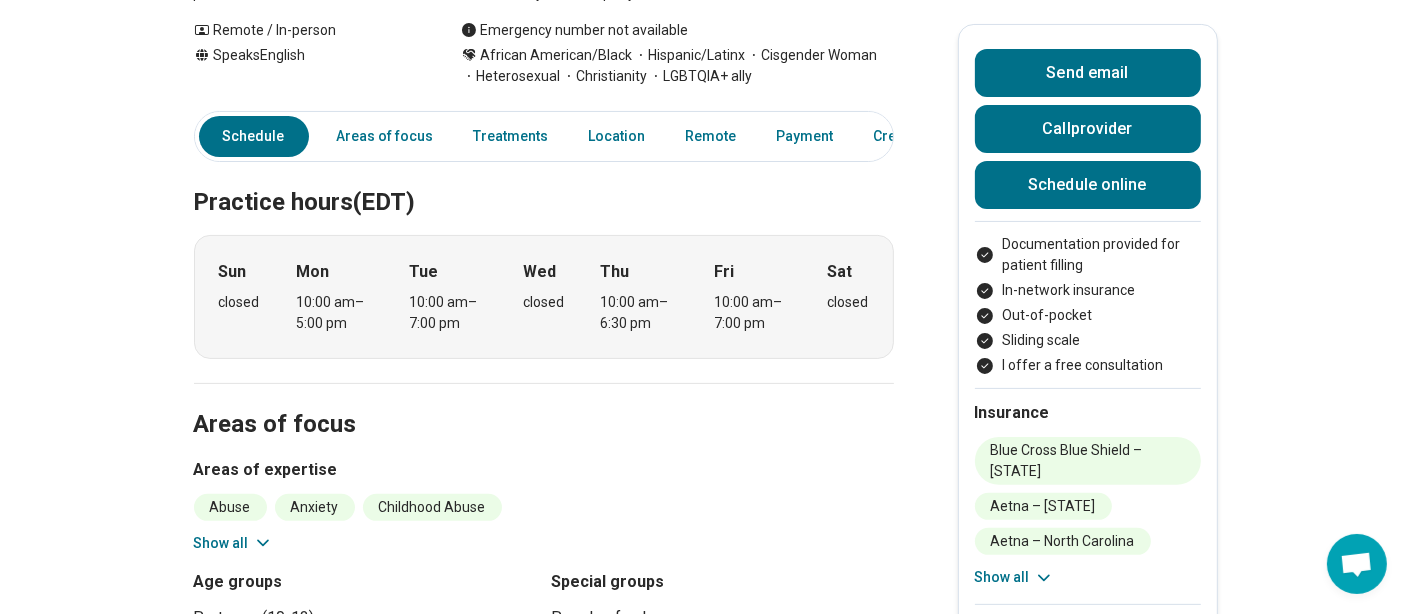scroll, scrollTop: 0, scrollLeft: 0, axis: both 